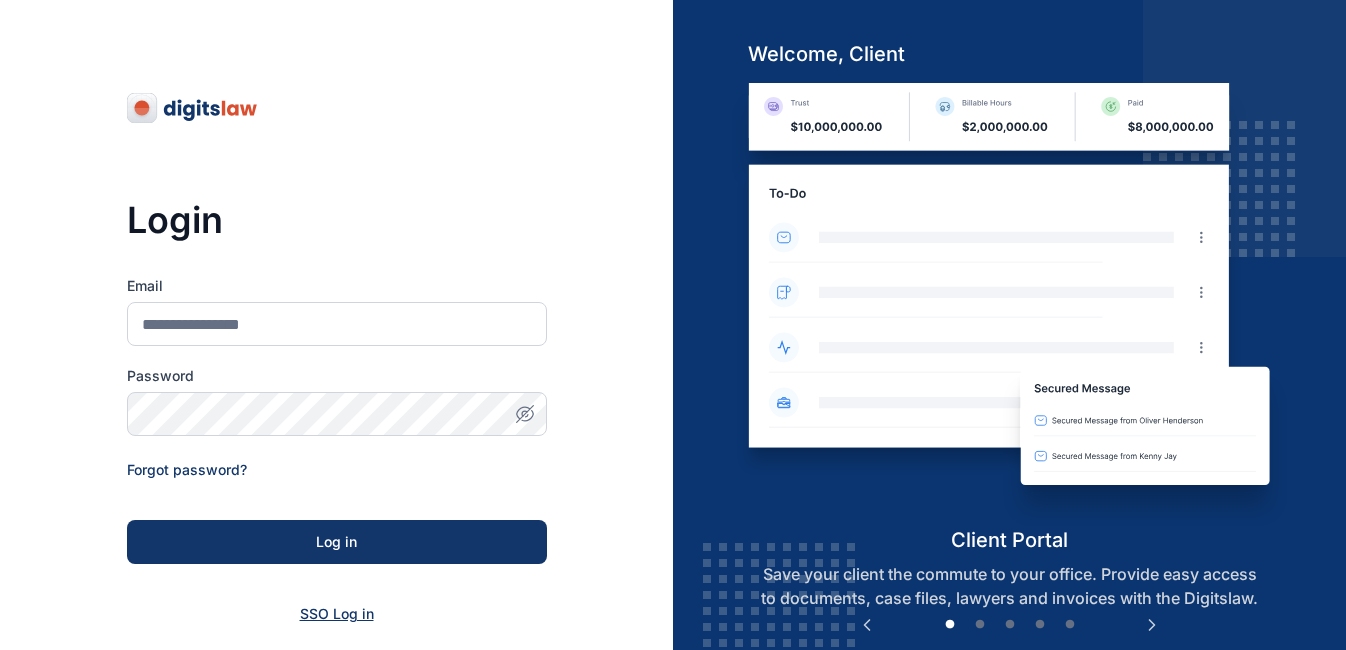 scroll, scrollTop: 0, scrollLeft: 0, axis: both 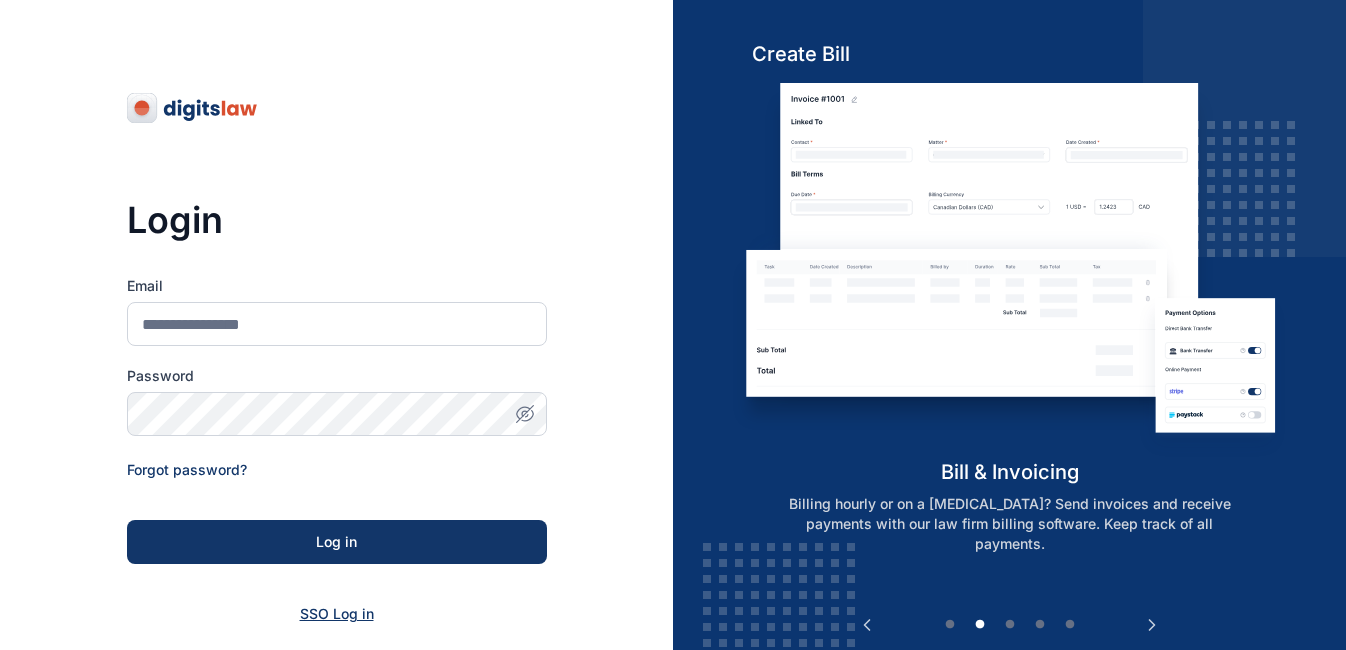 click on "SSO Log in" at bounding box center (337, 613) 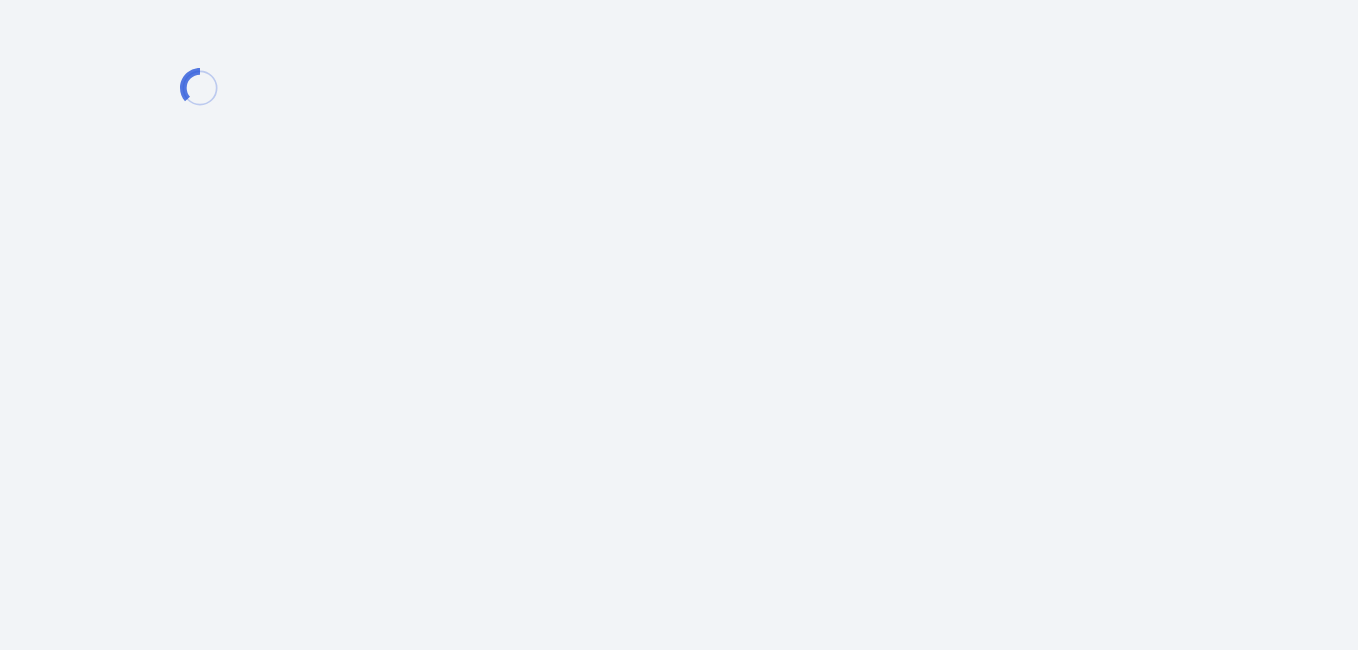 scroll, scrollTop: 0, scrollLeft: 0, axis: both 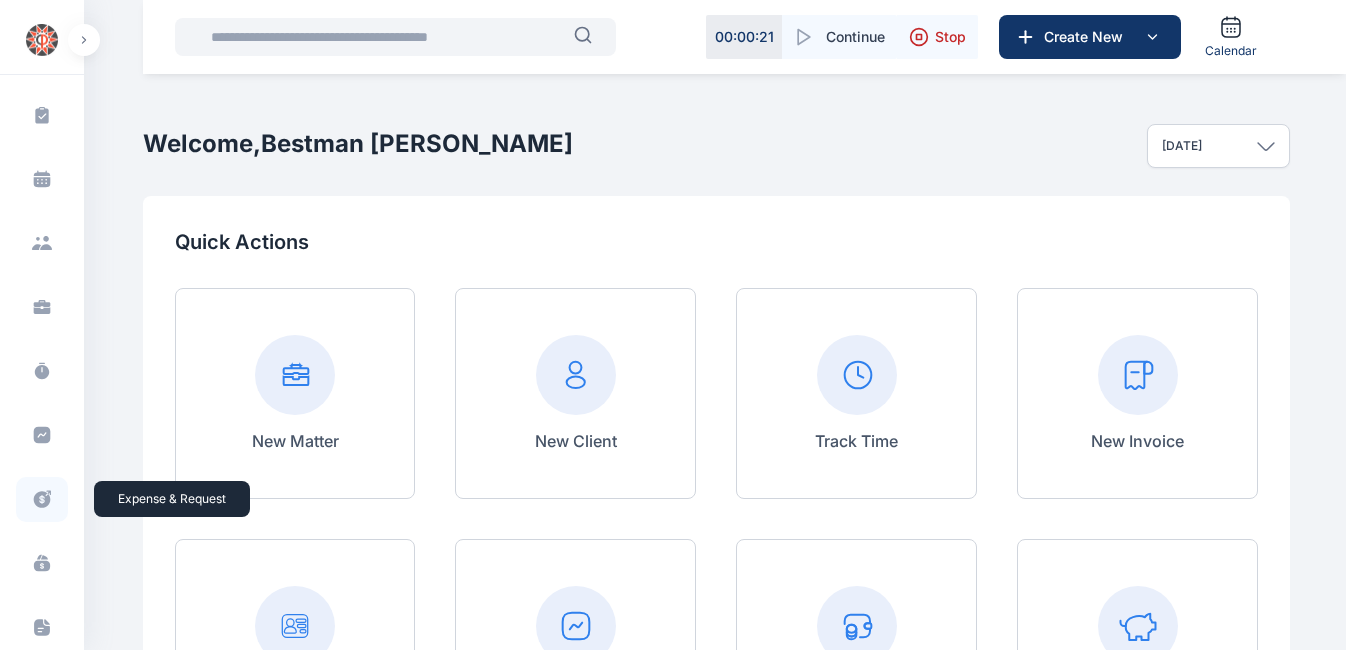 click 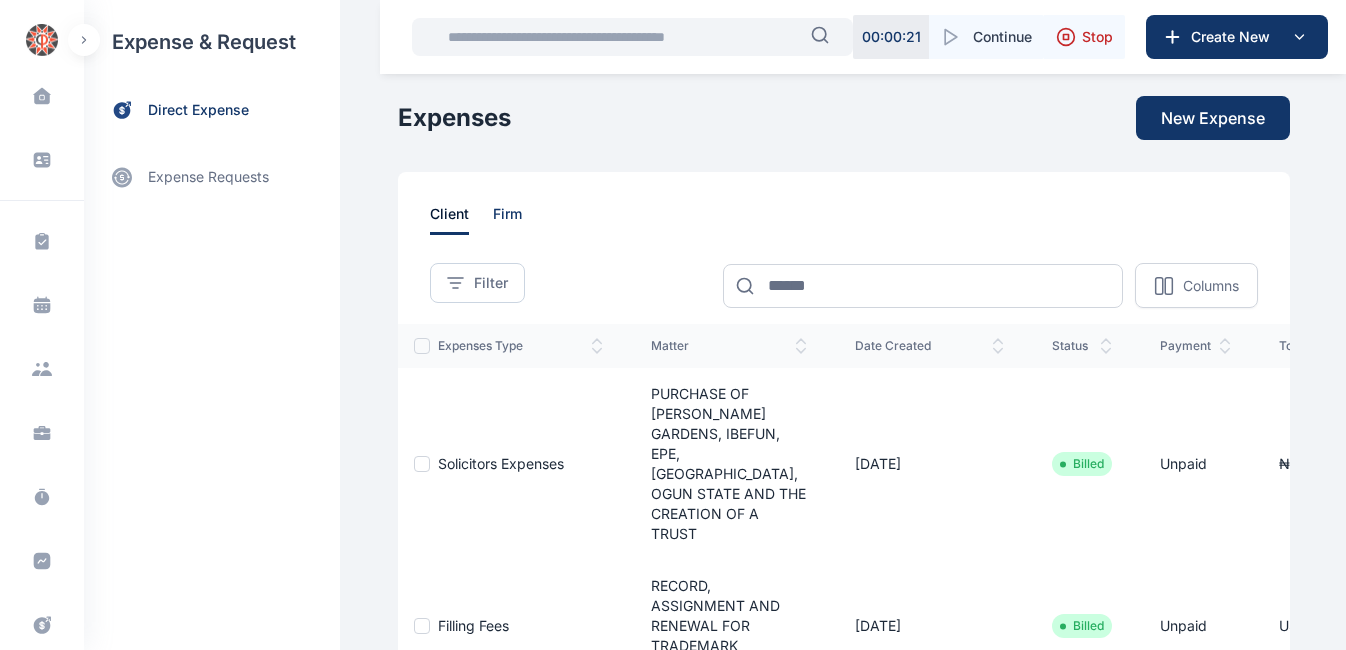 click on "firm" at bounding box center (507, 219) 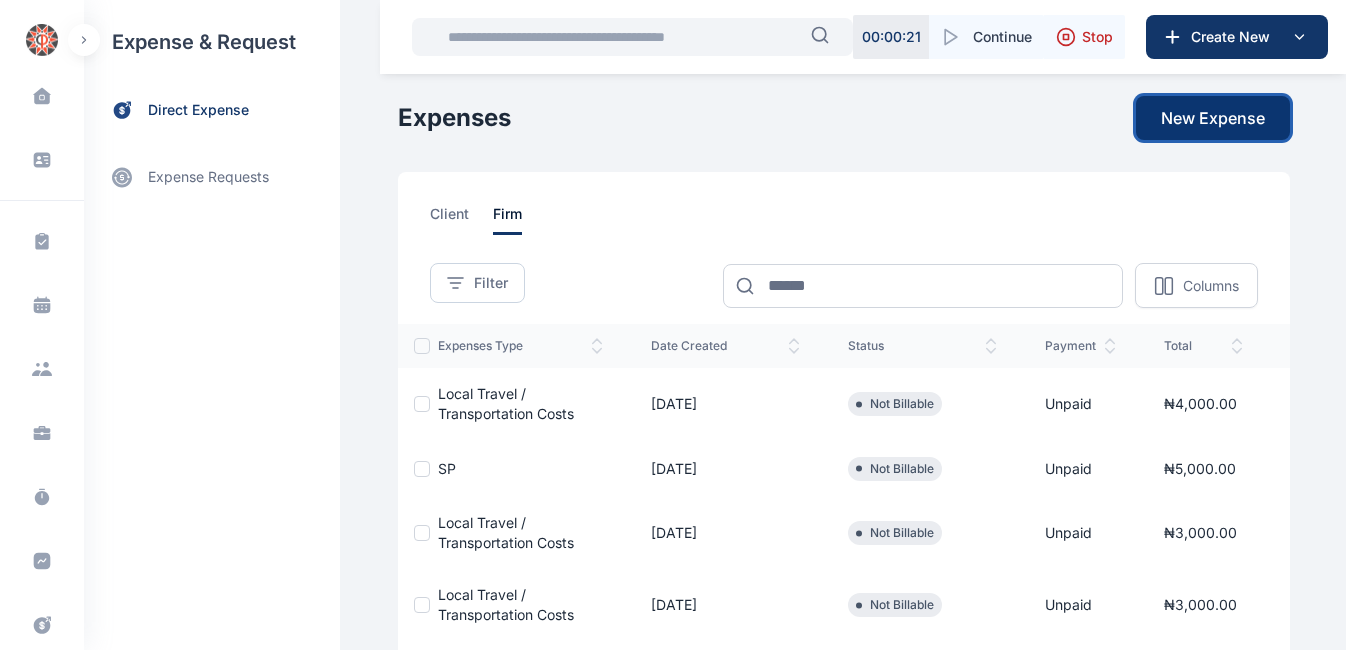 click on "New Expense" at bounding box center (1213, 118) 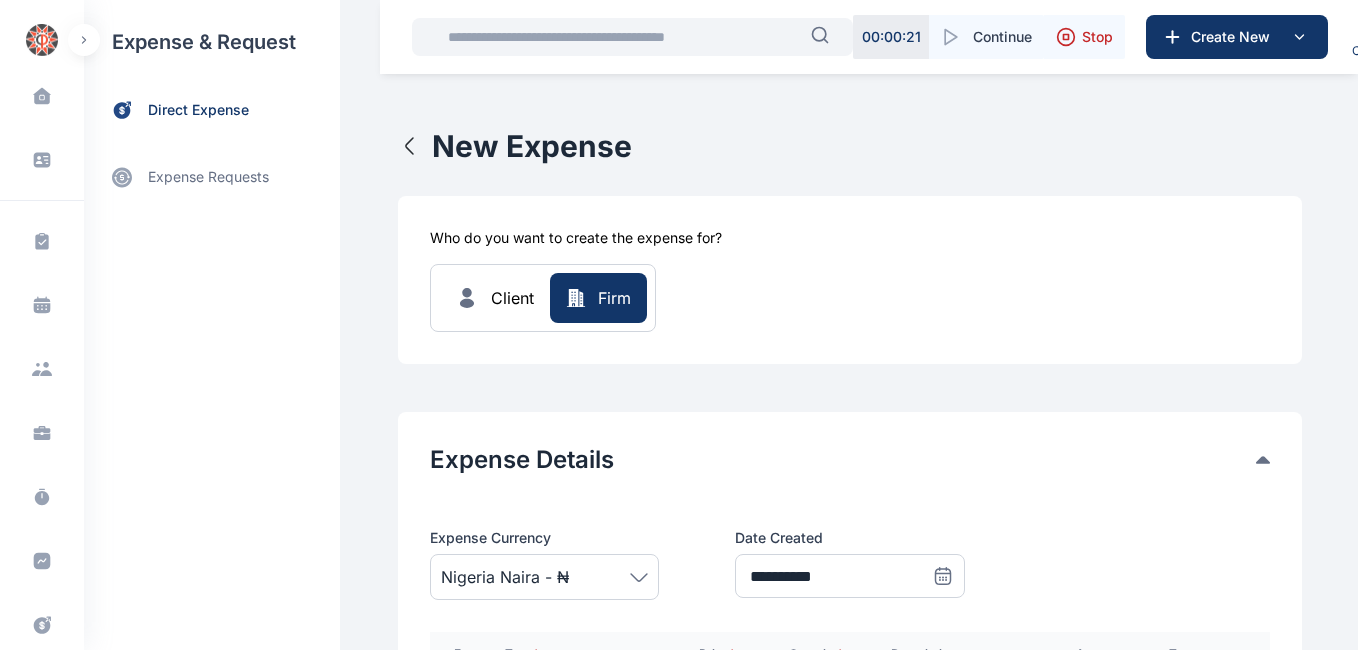 type on "*" 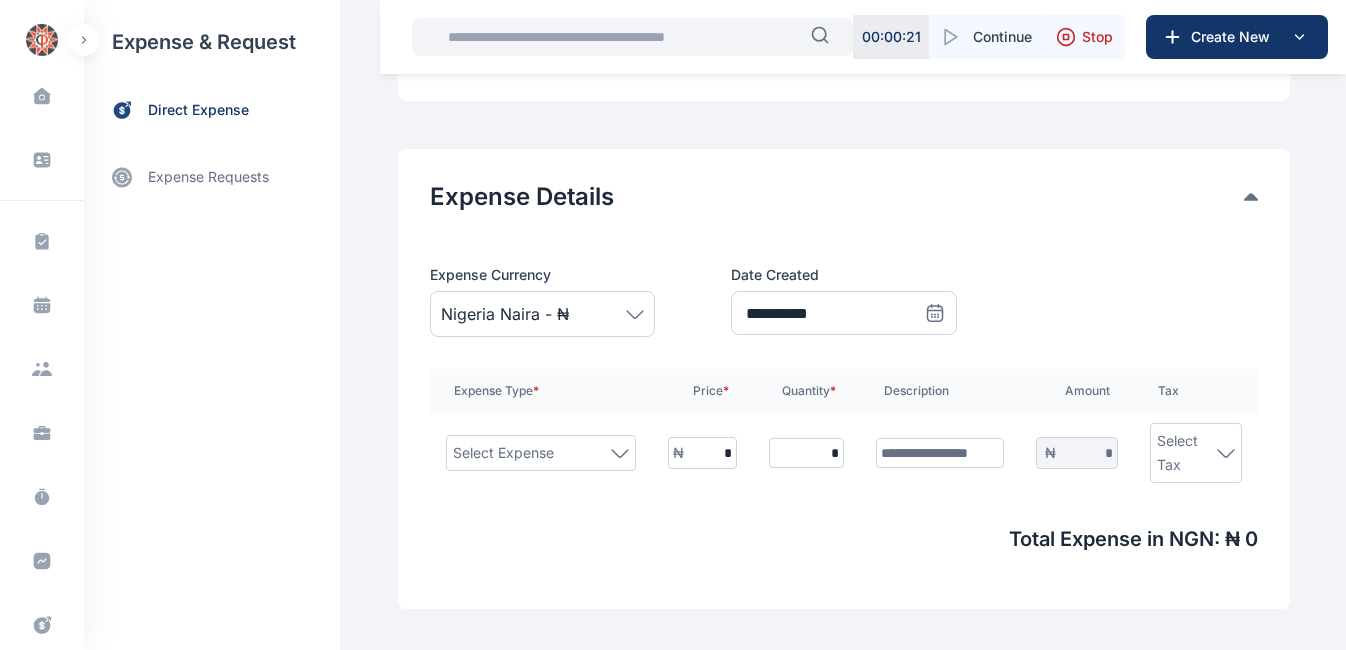 scroll, scrollTop: 261, scrollLeft: 0, axis: vertical 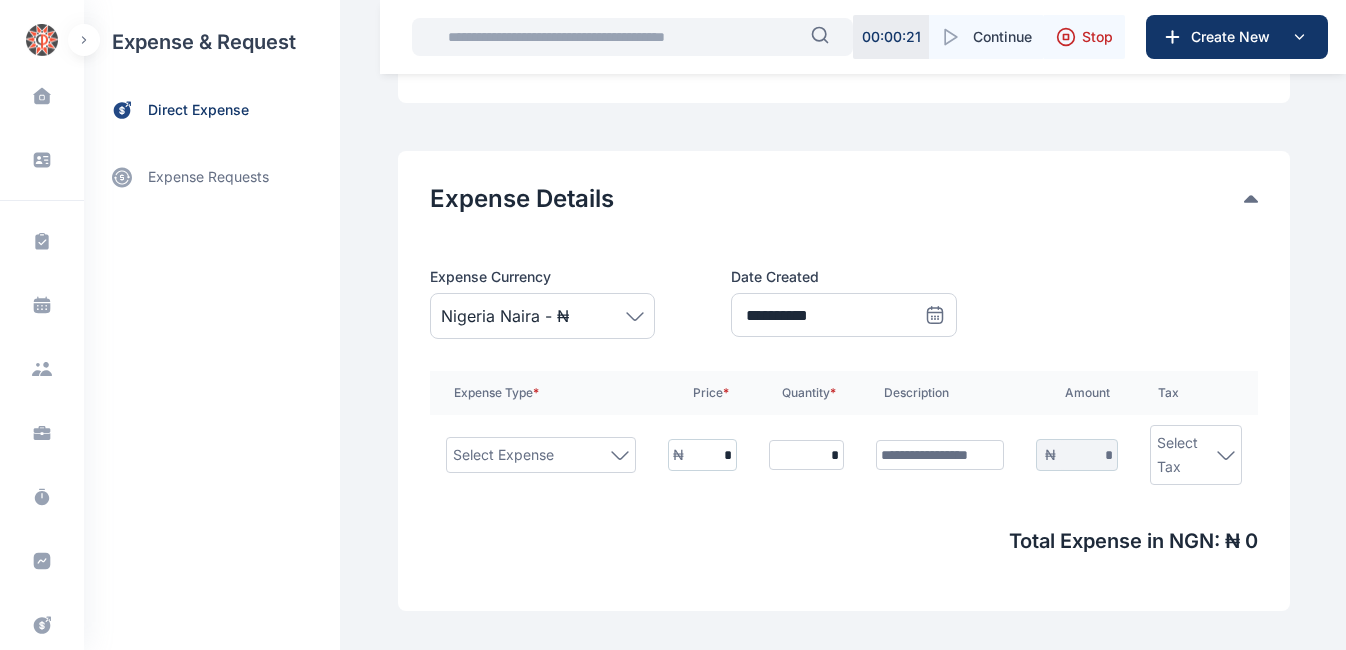 click 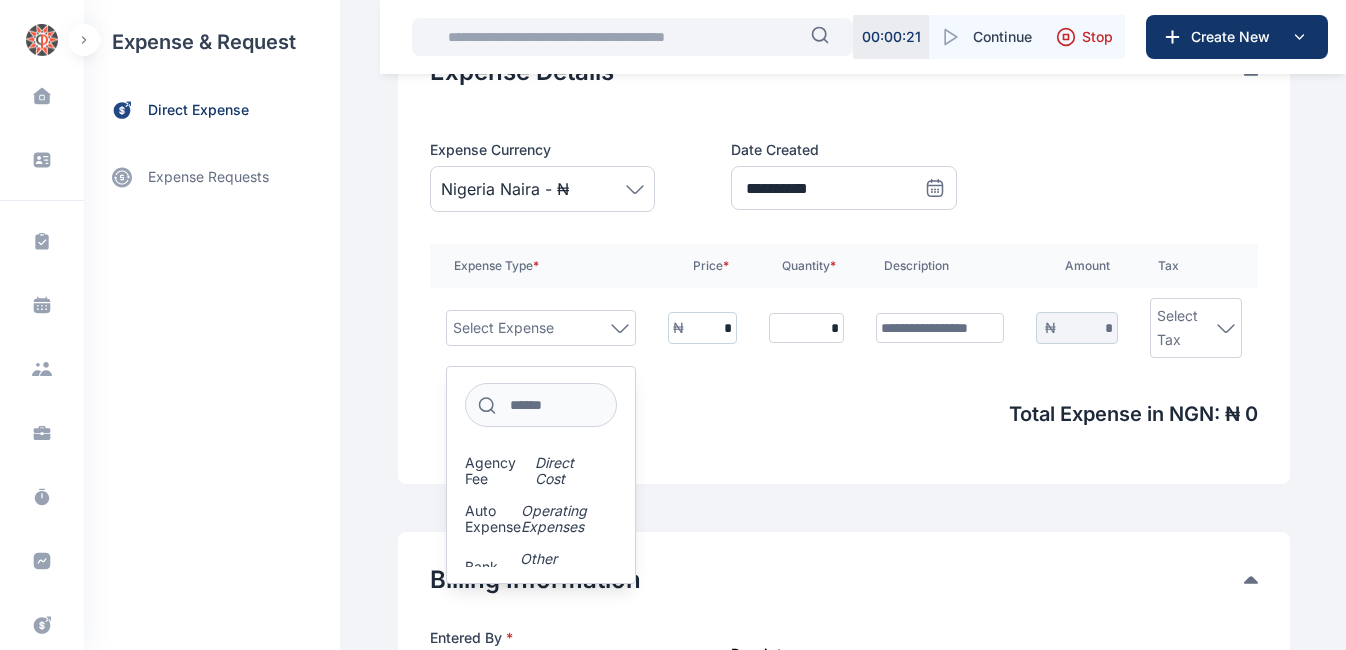 scroll, scrollTop: 389, scrollLeft: 0, axis: vertical 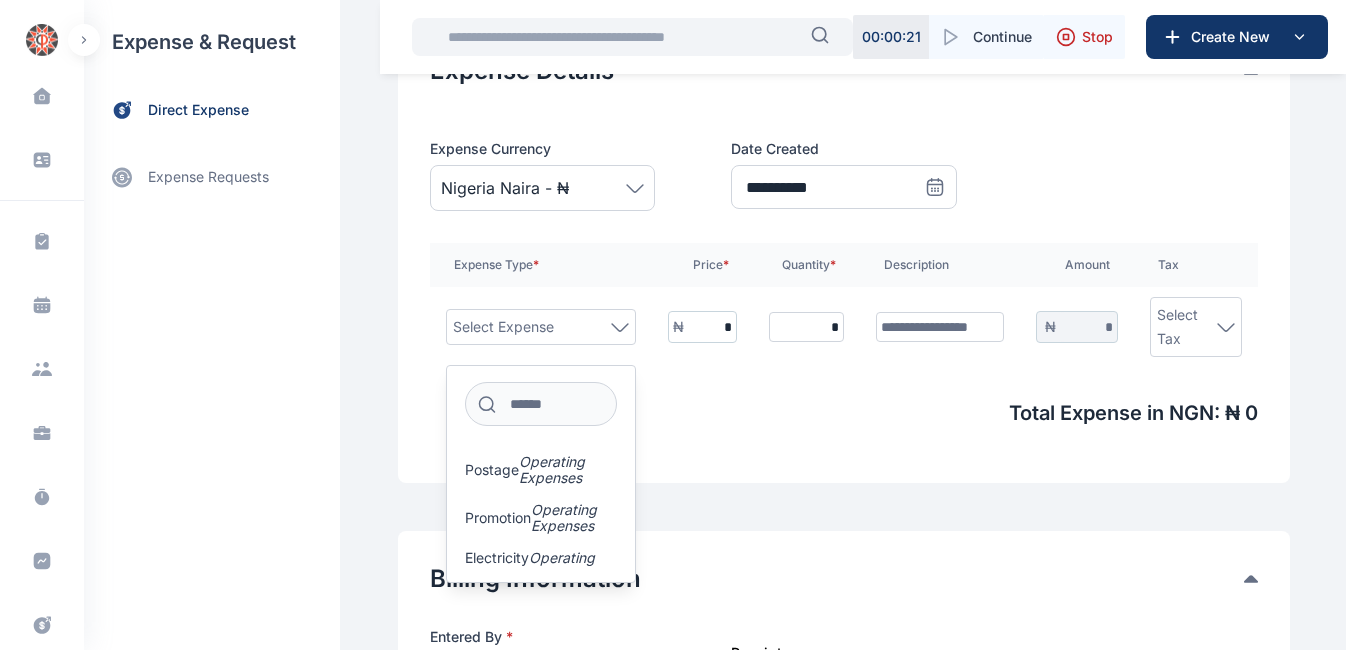 click at bounding box center [541, 404] 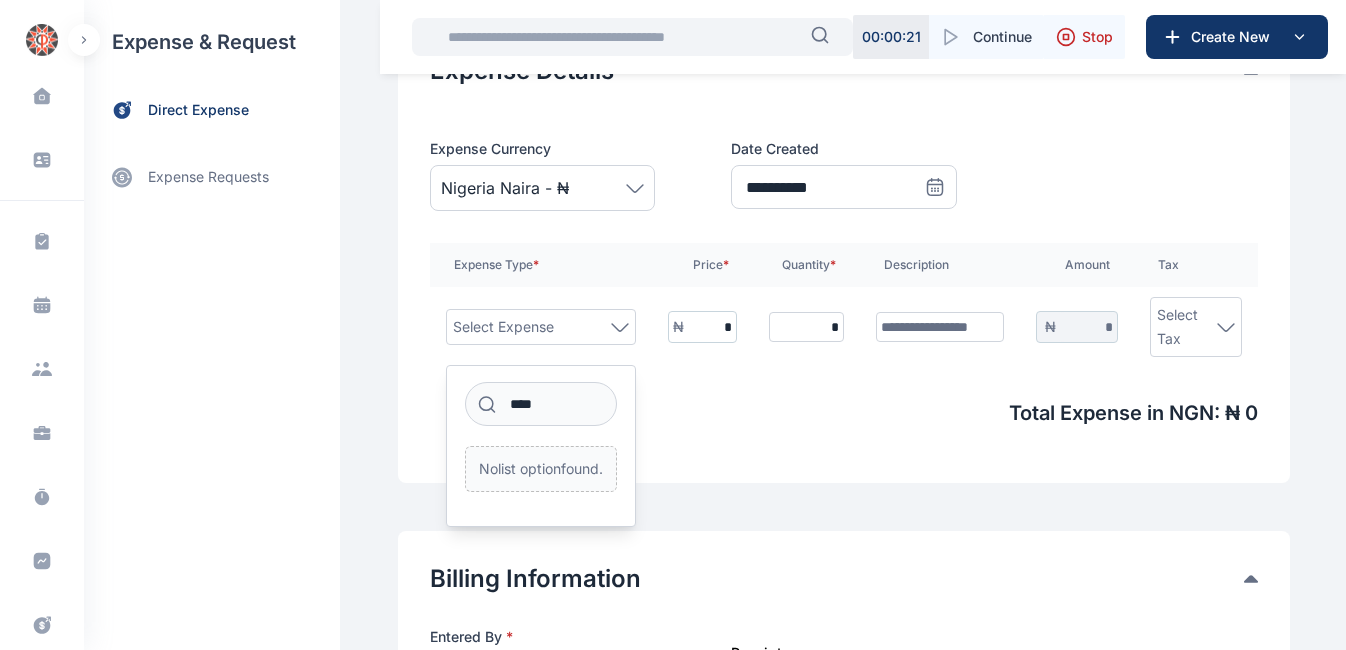 scroll, scrollTop: 0, scrollLeft: 0, axis: both 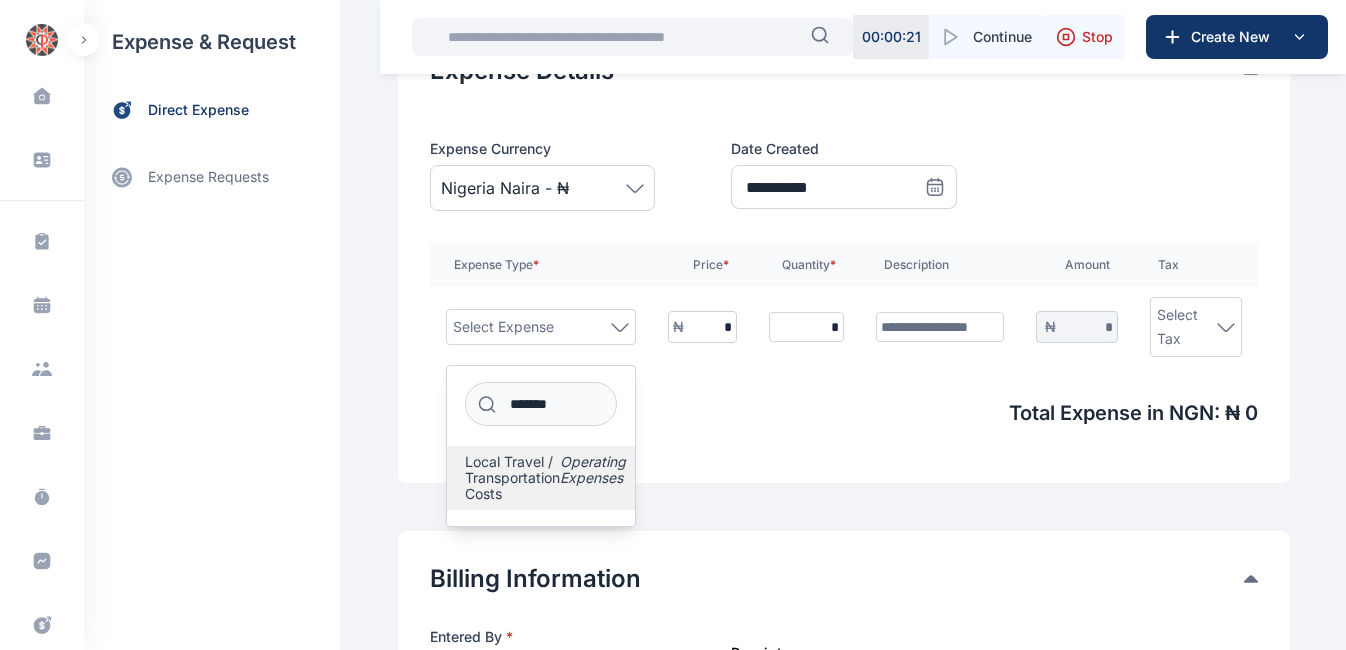 type on "*******" 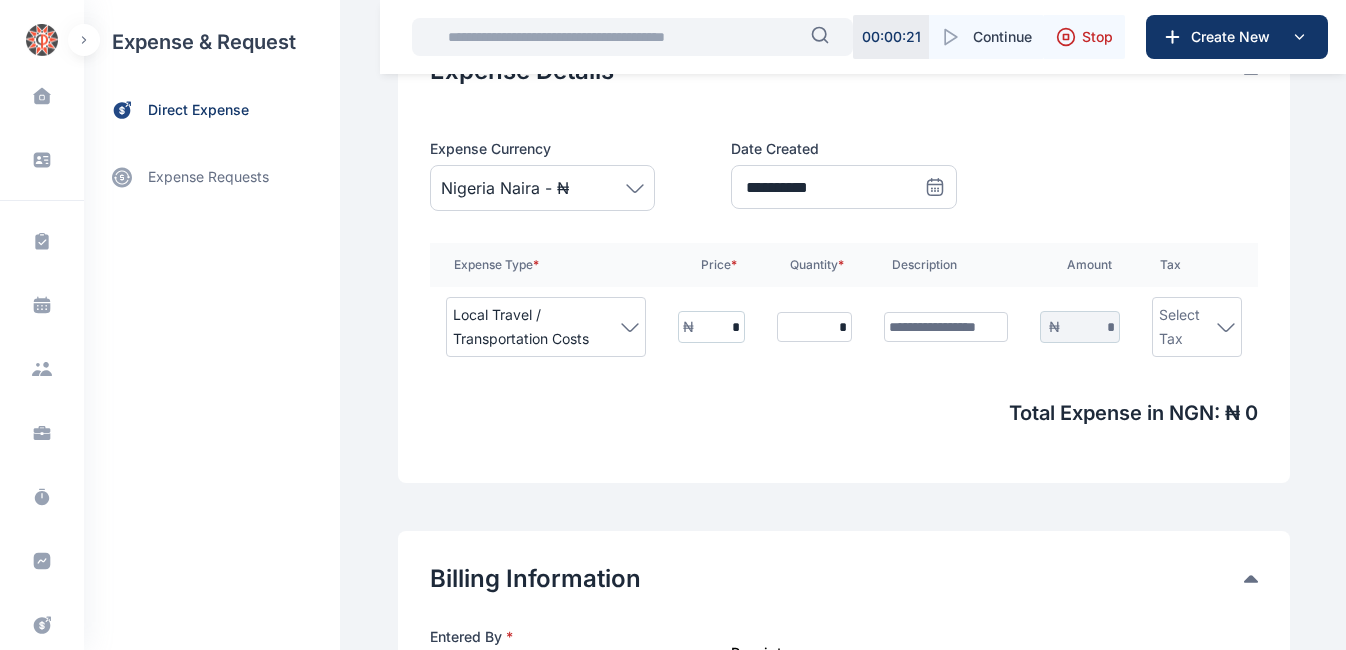 click on "*" at bounding box center (719, 327) 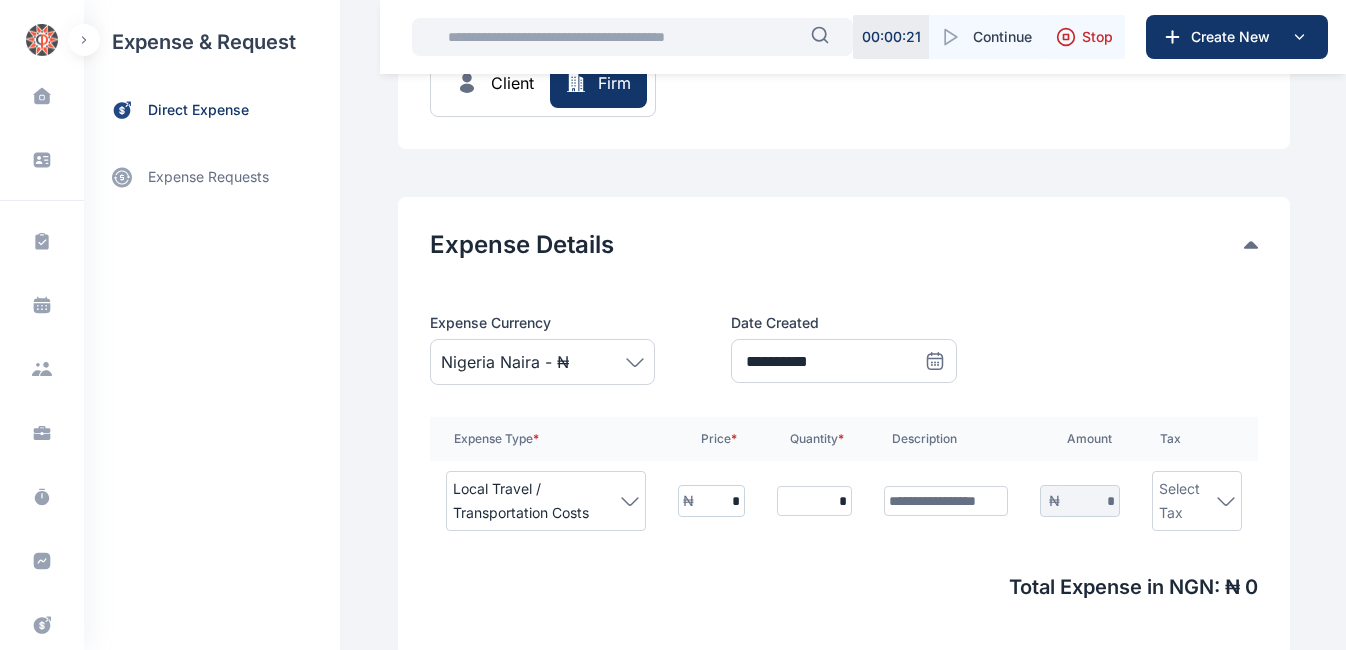 scroll, scrollTop: 216, scrollLeft: 0, axis: vertical 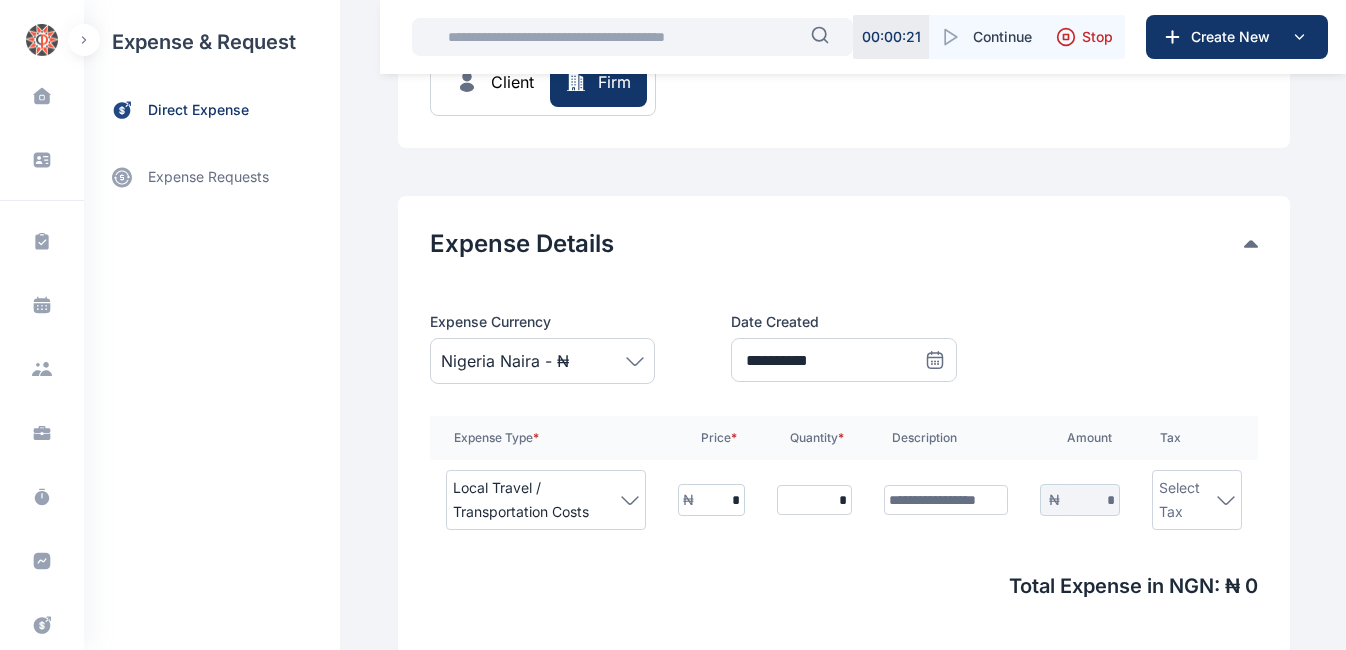 click on "*" at bounding box center (719, 500) 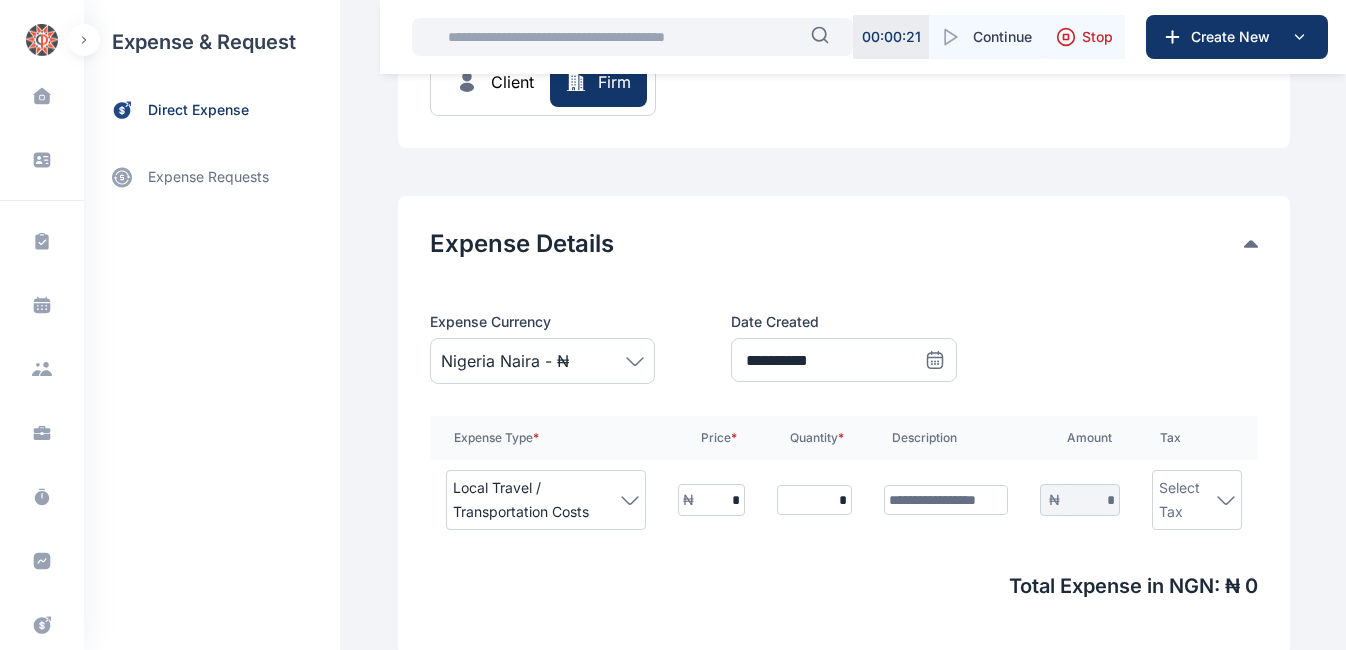 type on "*" 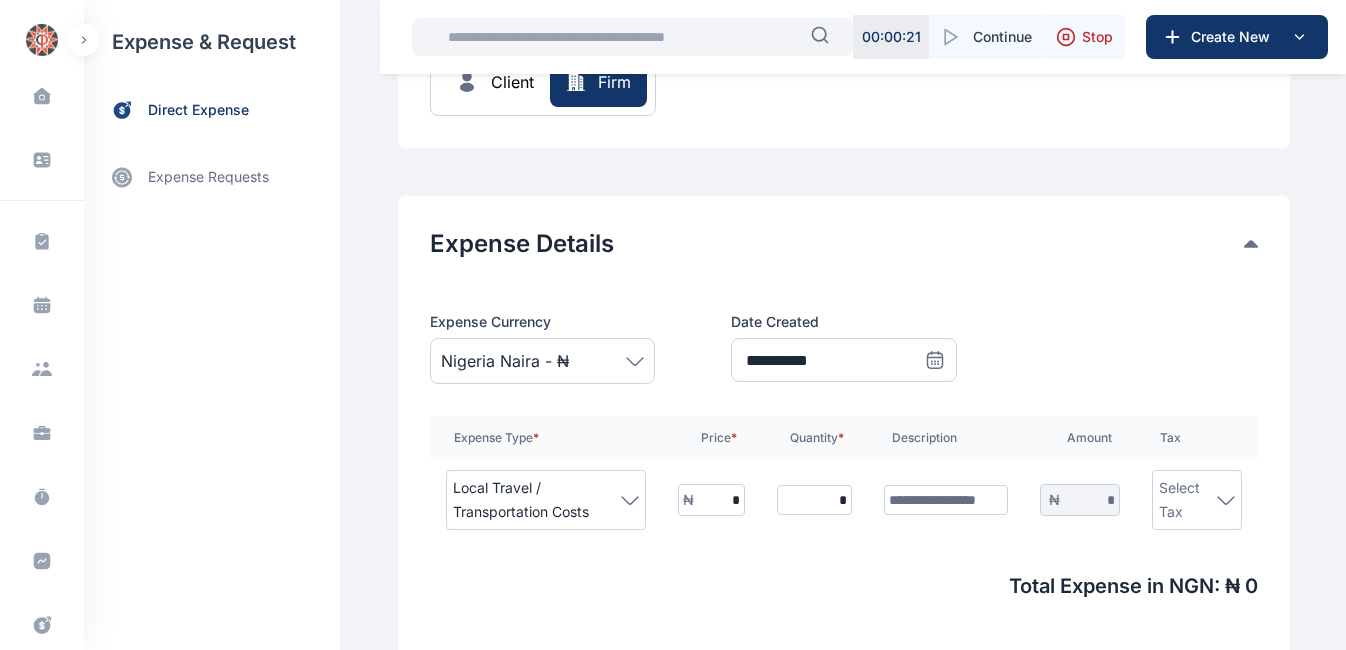 type on "*" 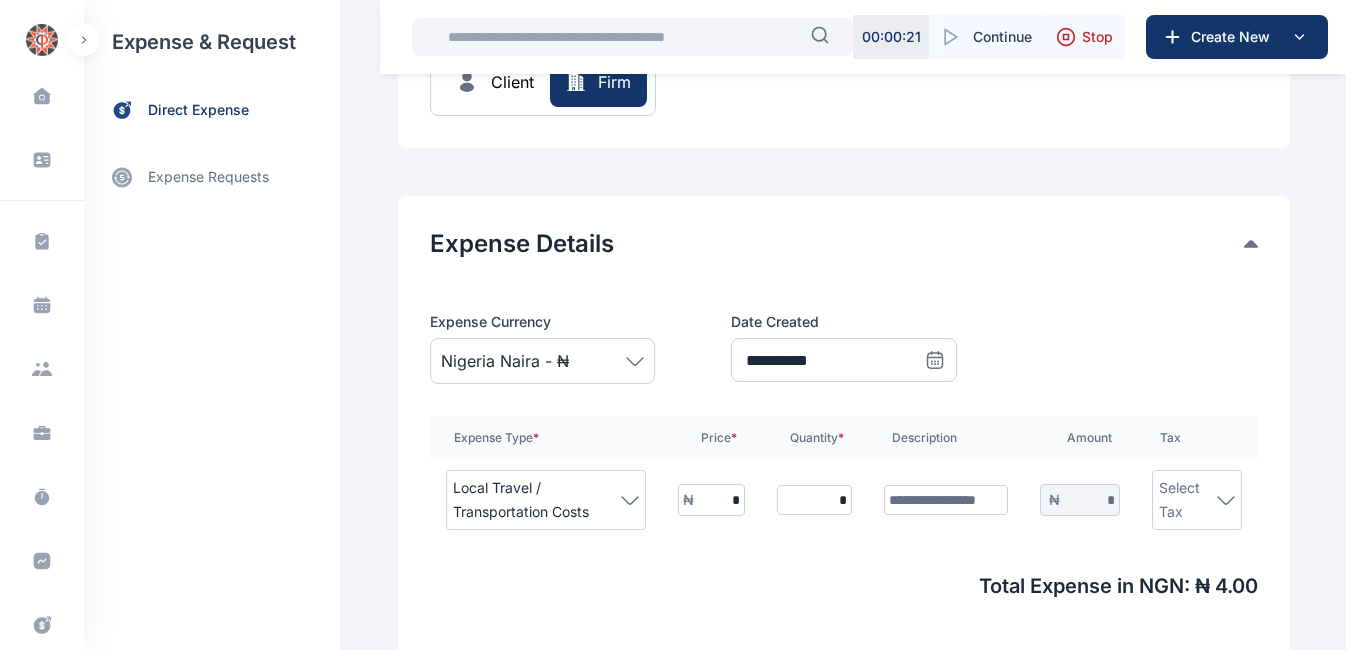 type on "**" 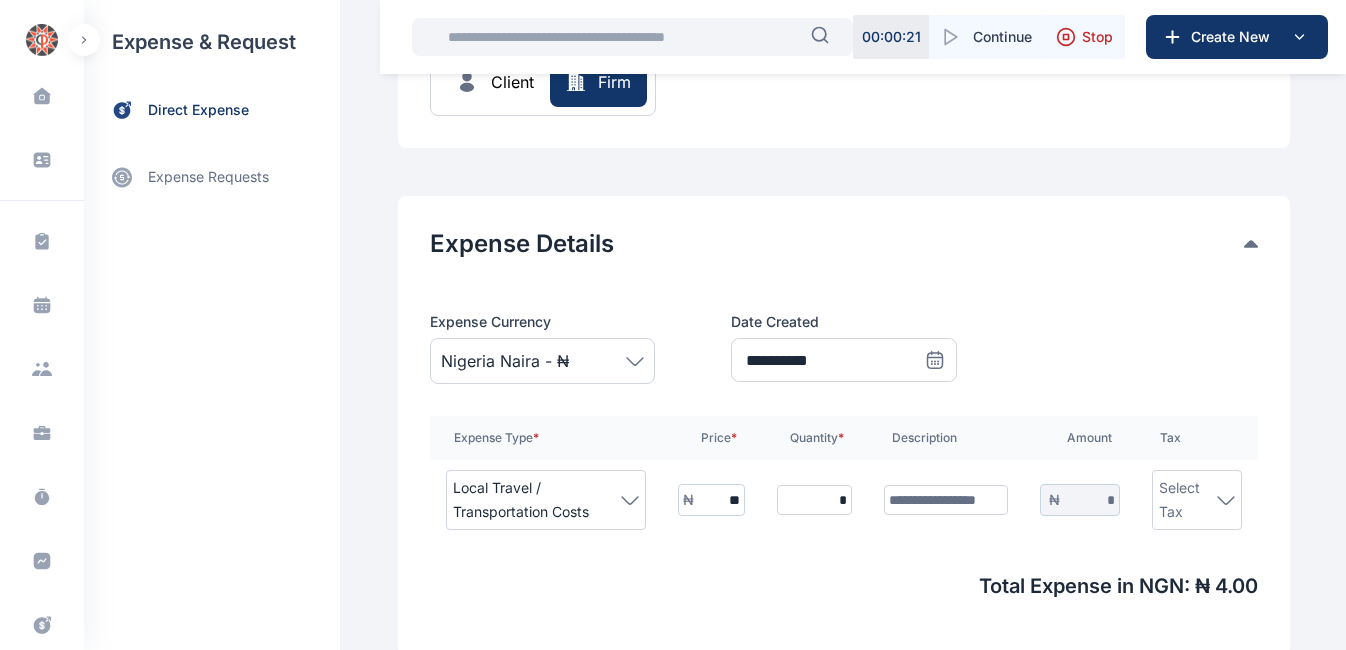 type on "**" 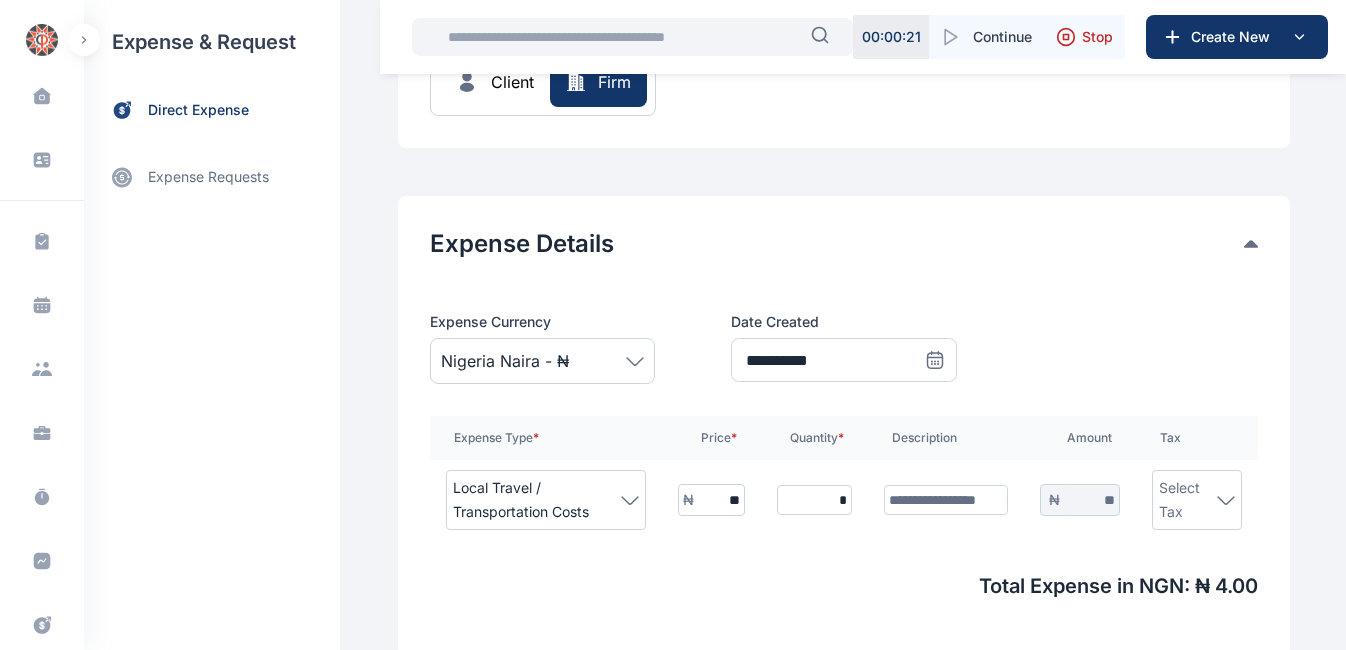 type on "***" 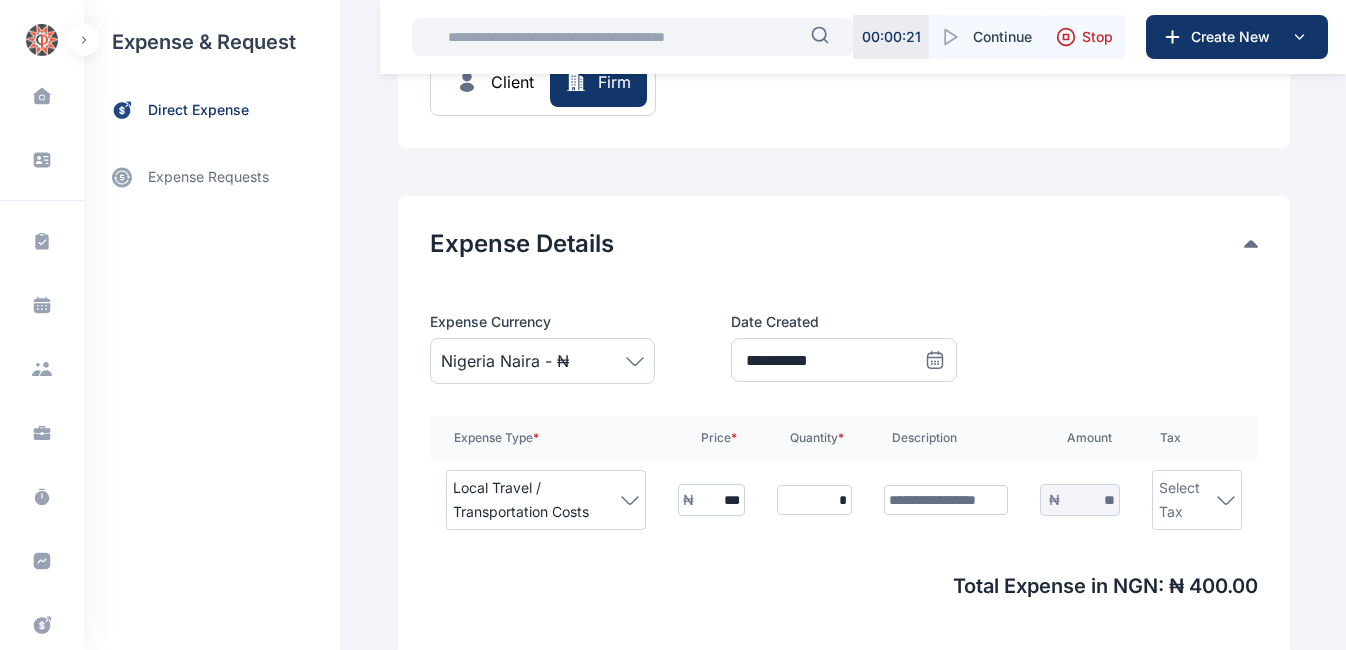 type on "***" 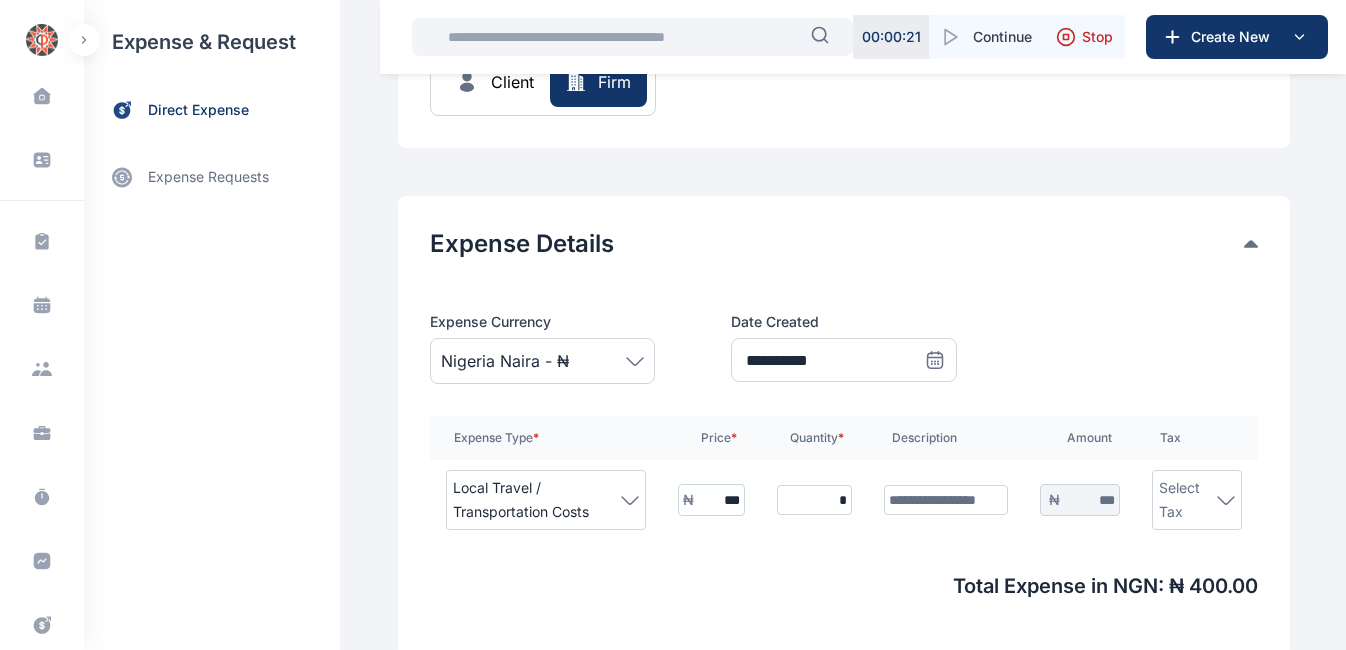 type on "*****" 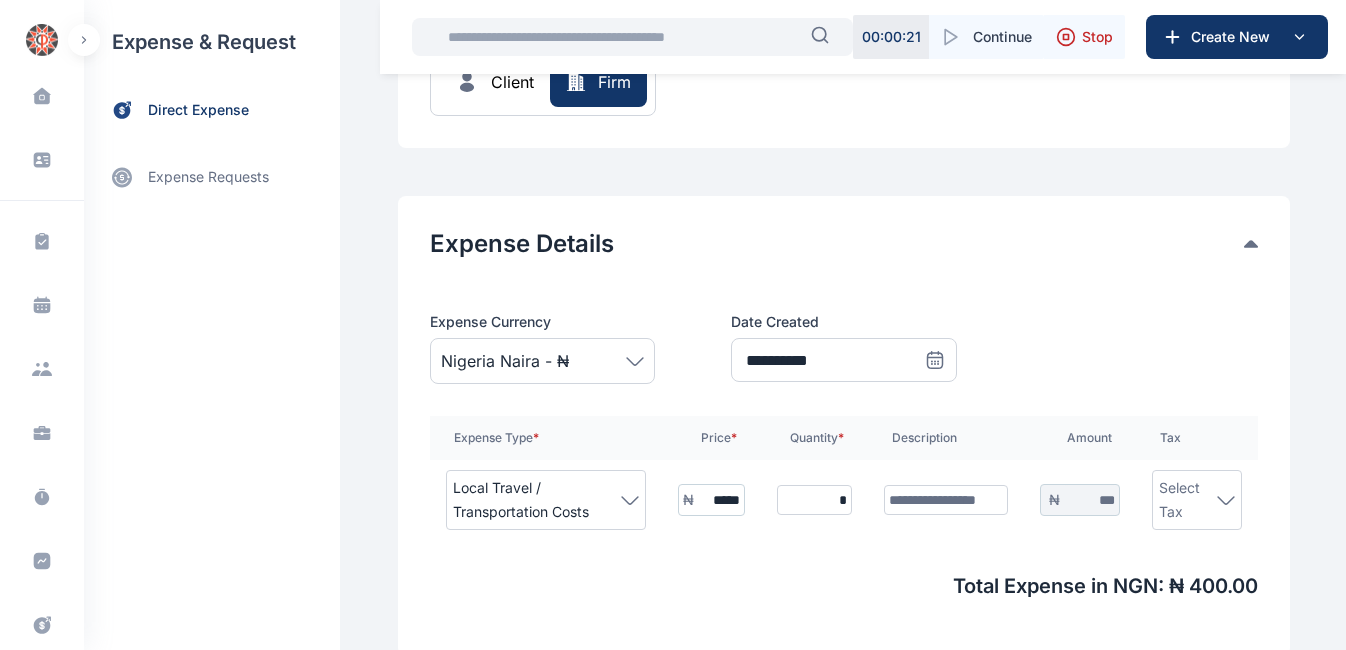 type on "*****" 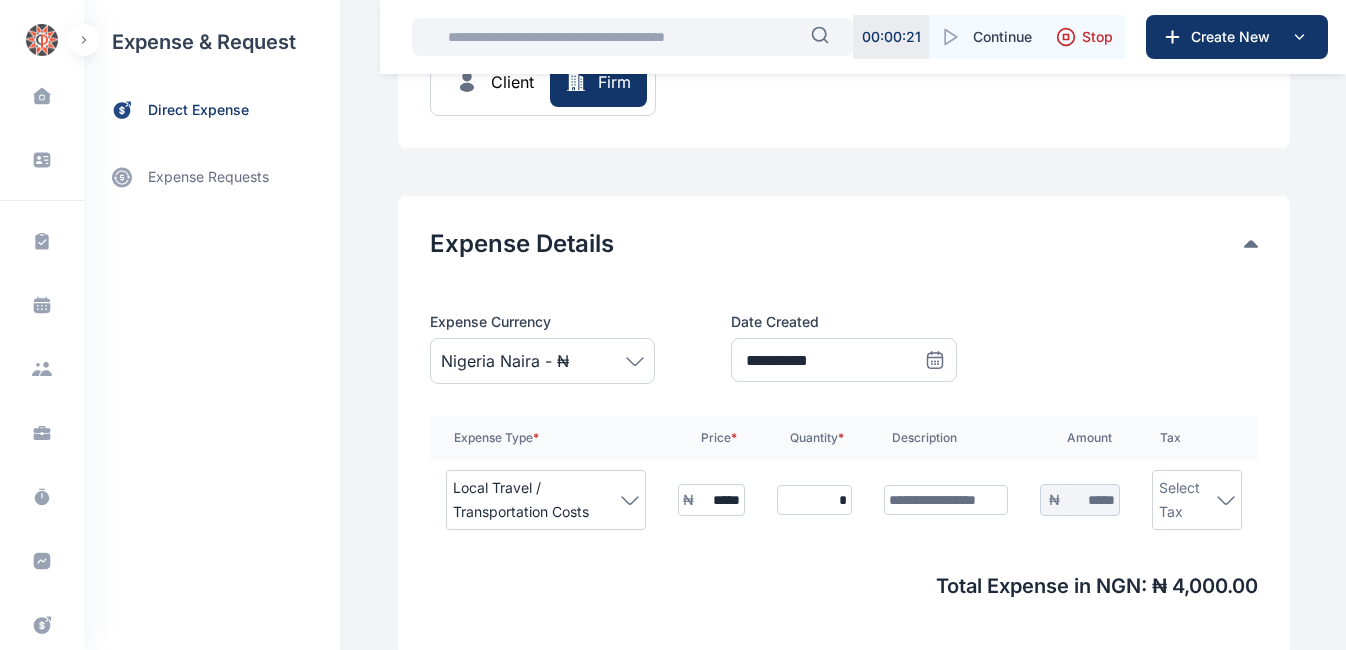 type on "*****" 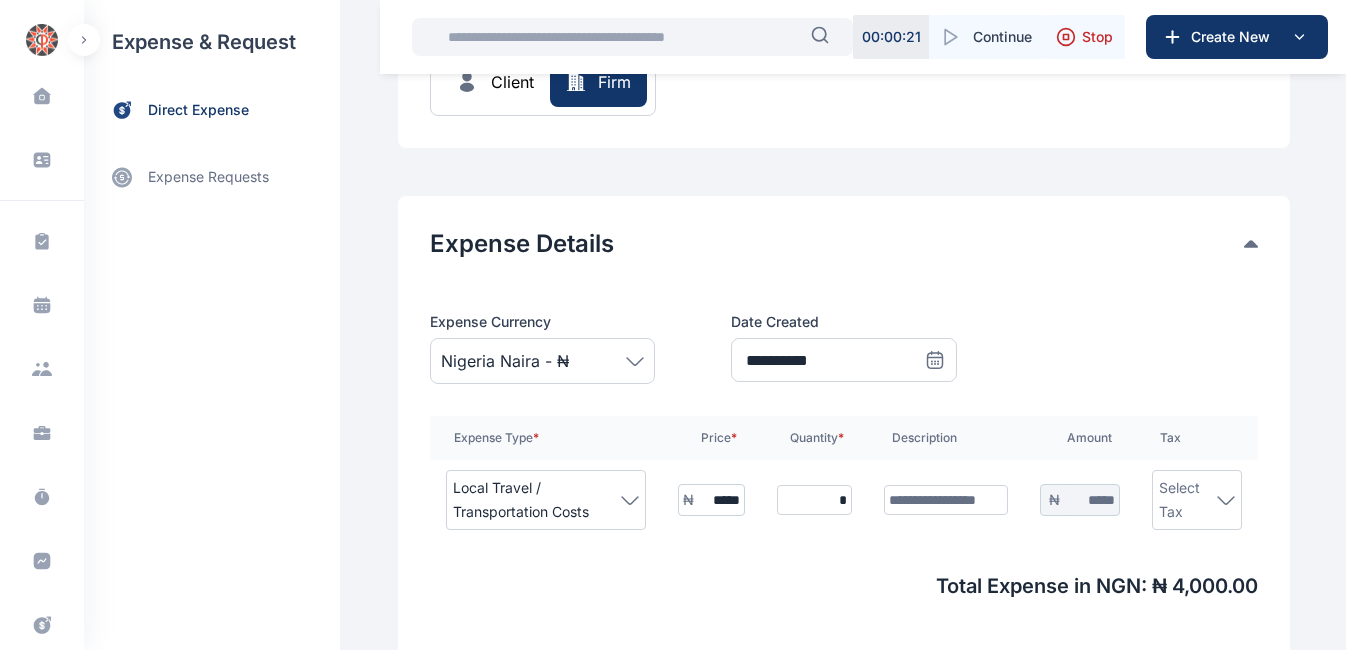 click at bounding box center [946, 500] 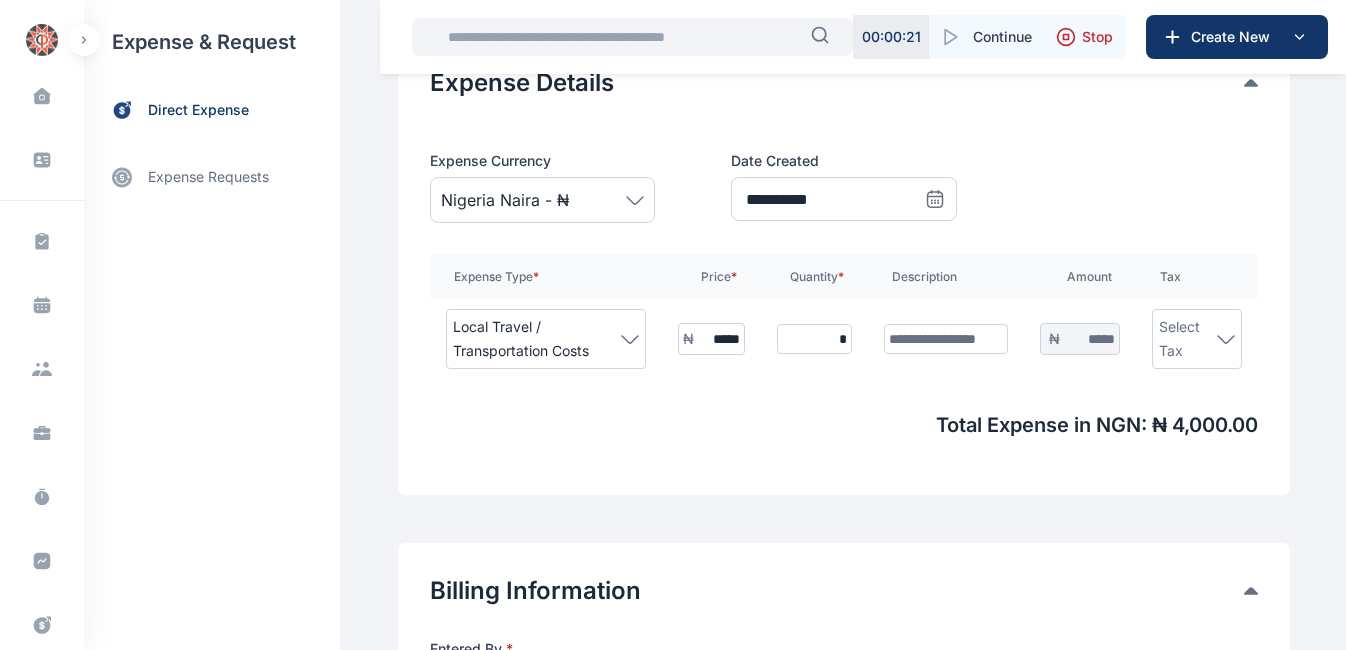 scroll, scrollTop: 313, scrollLeft: 0, axis: vertical 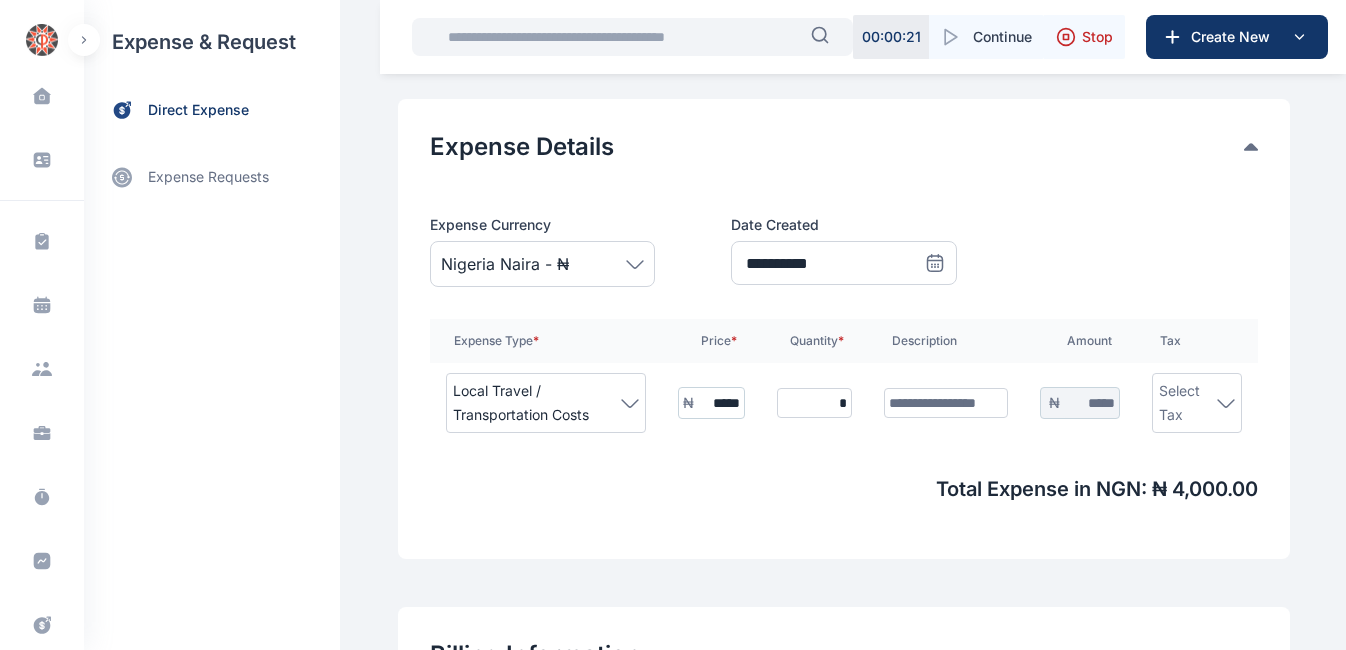 click at bounding box center [946, 403] 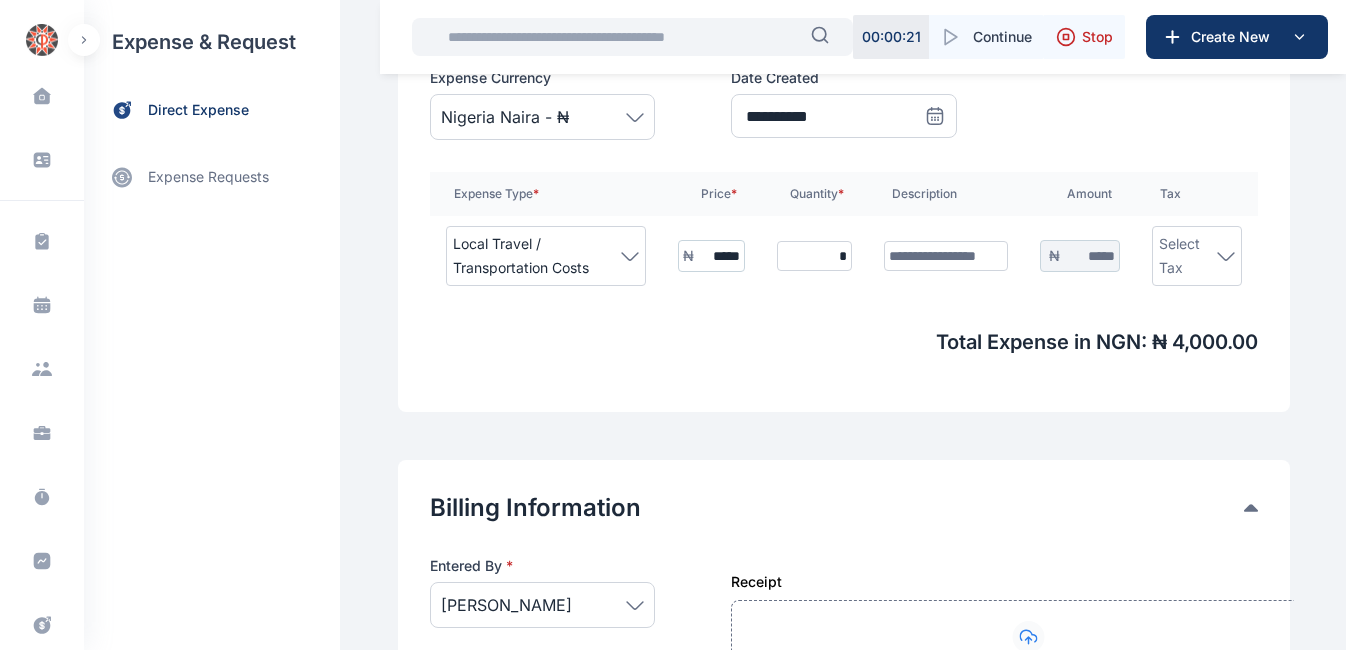 scroll, scrollTop: 474, scrollLeft: 0, axis: vertical 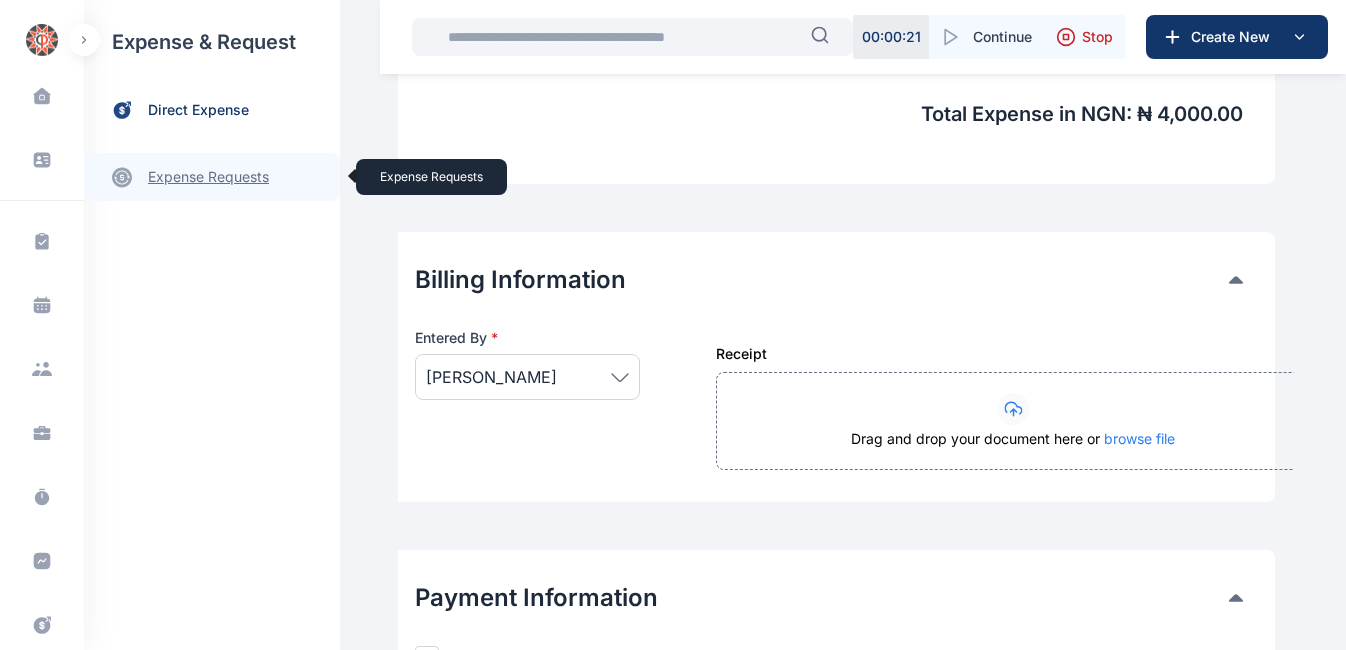 click on "expense requests expense requests" at bounding box center (212, 177) 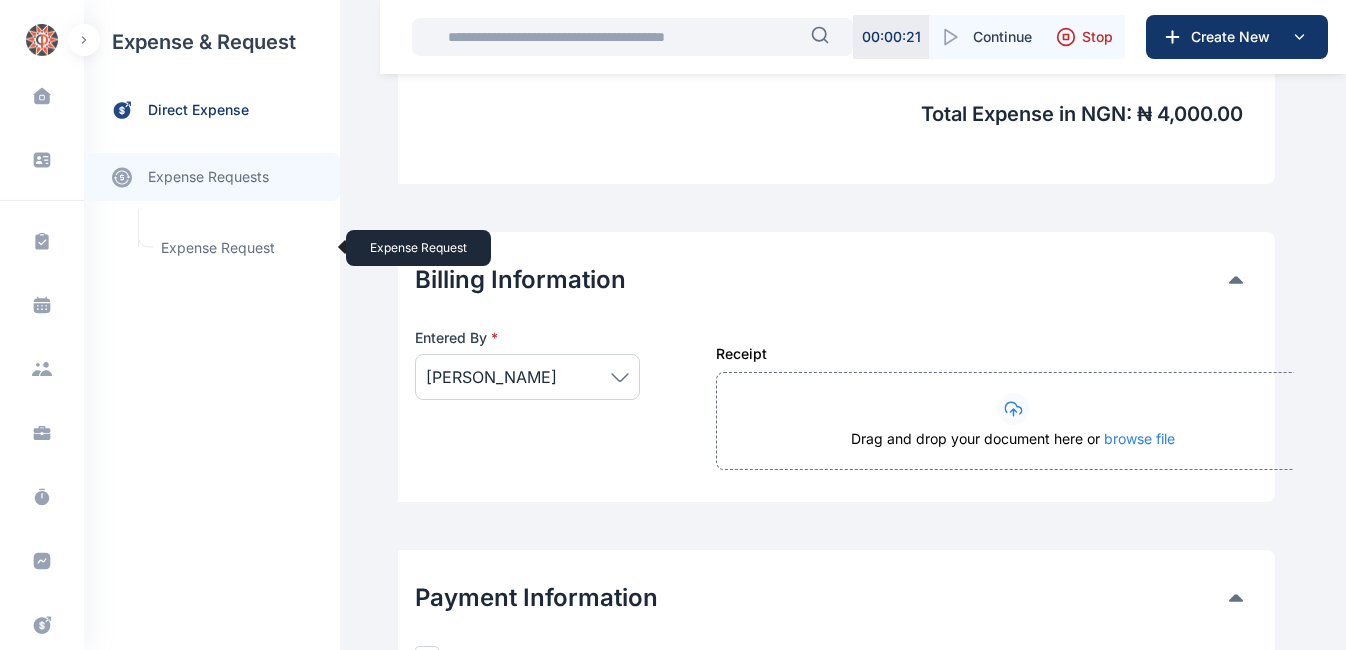 click on "Expense Request Expense Request" at bounding box center (239, 248) 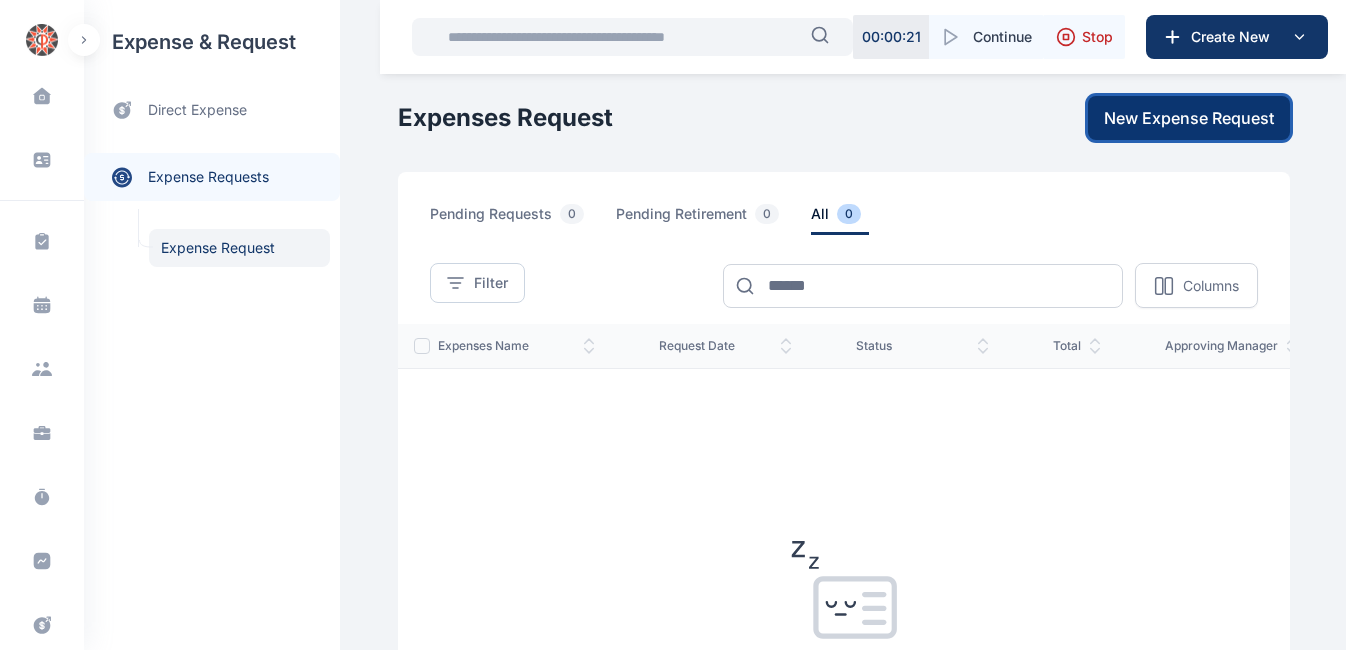 click on "New Expense Request" at bounding box center (1189, 118) 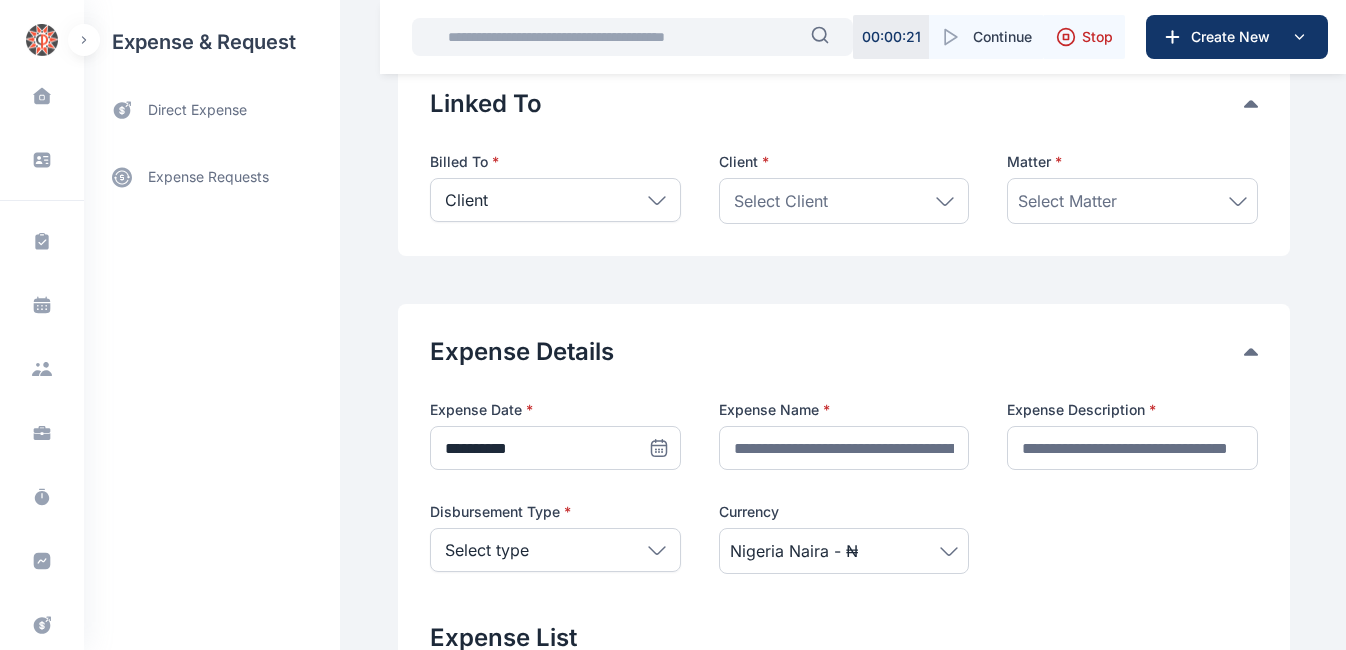 scroll, scrollTop: 133, scrollLeft: 0, axis: vertical 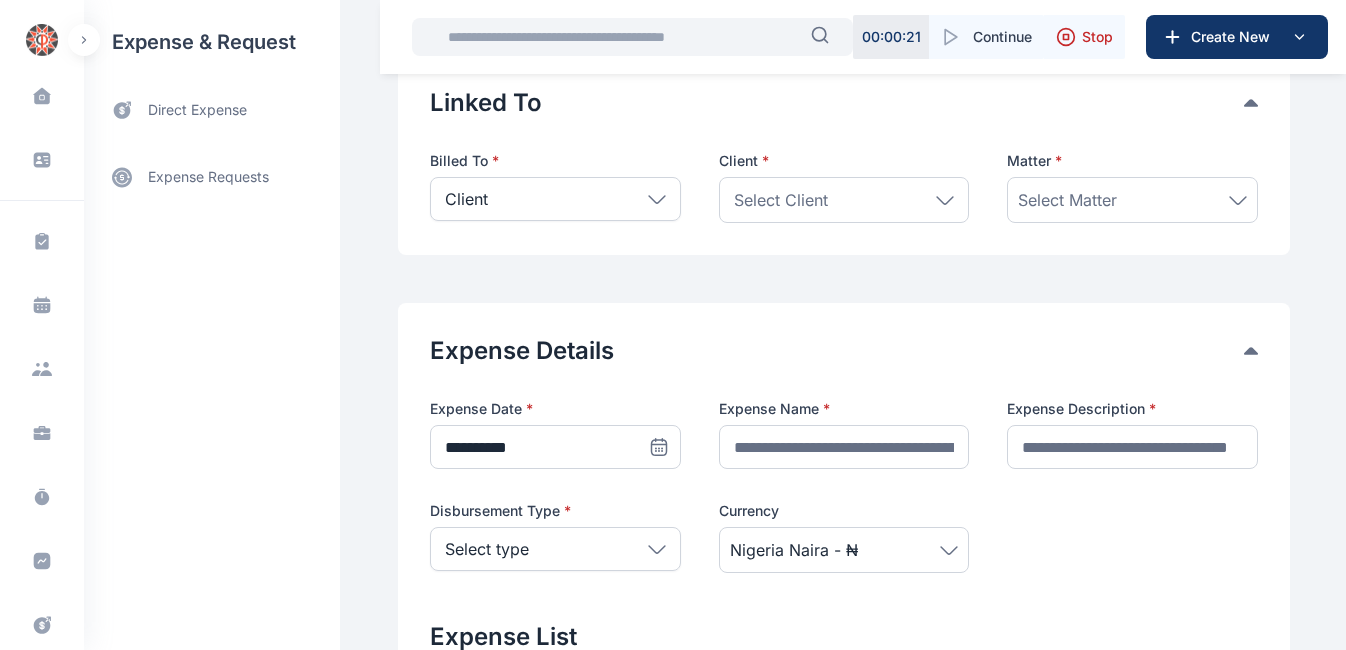 click on "Client" at bounding box center [555, 199] 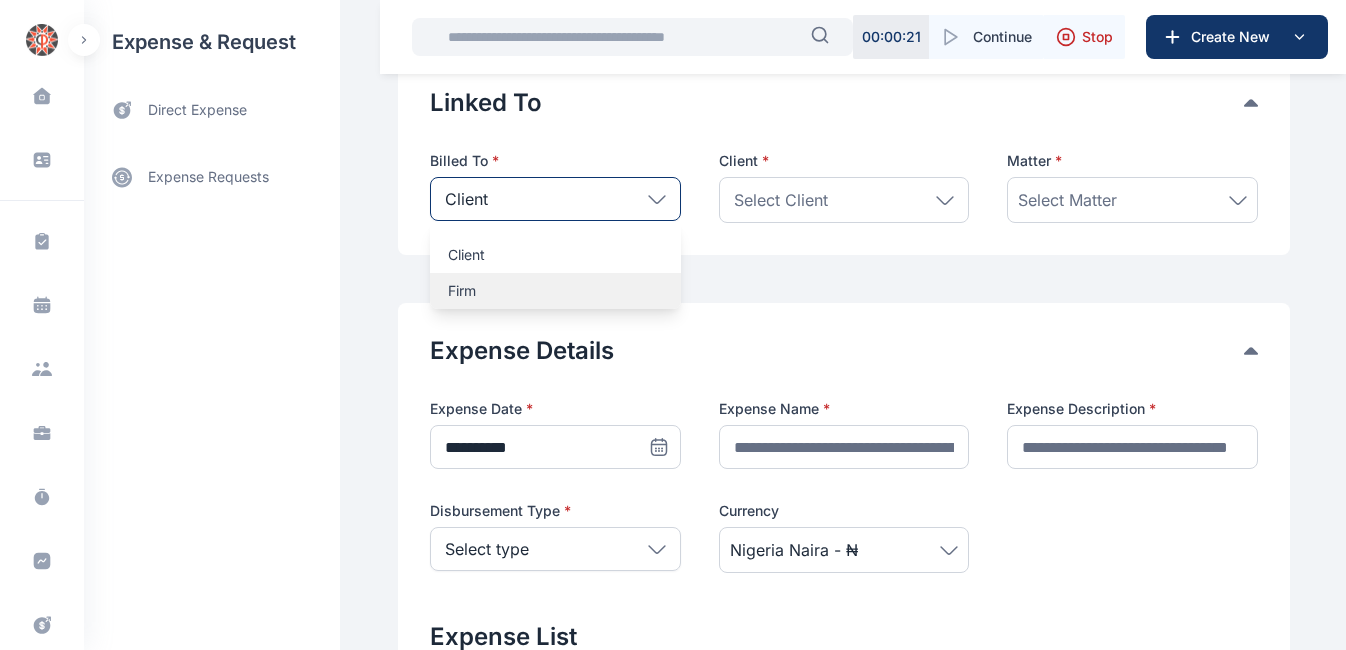 click on "Firm" at bounding box center (555, 291) 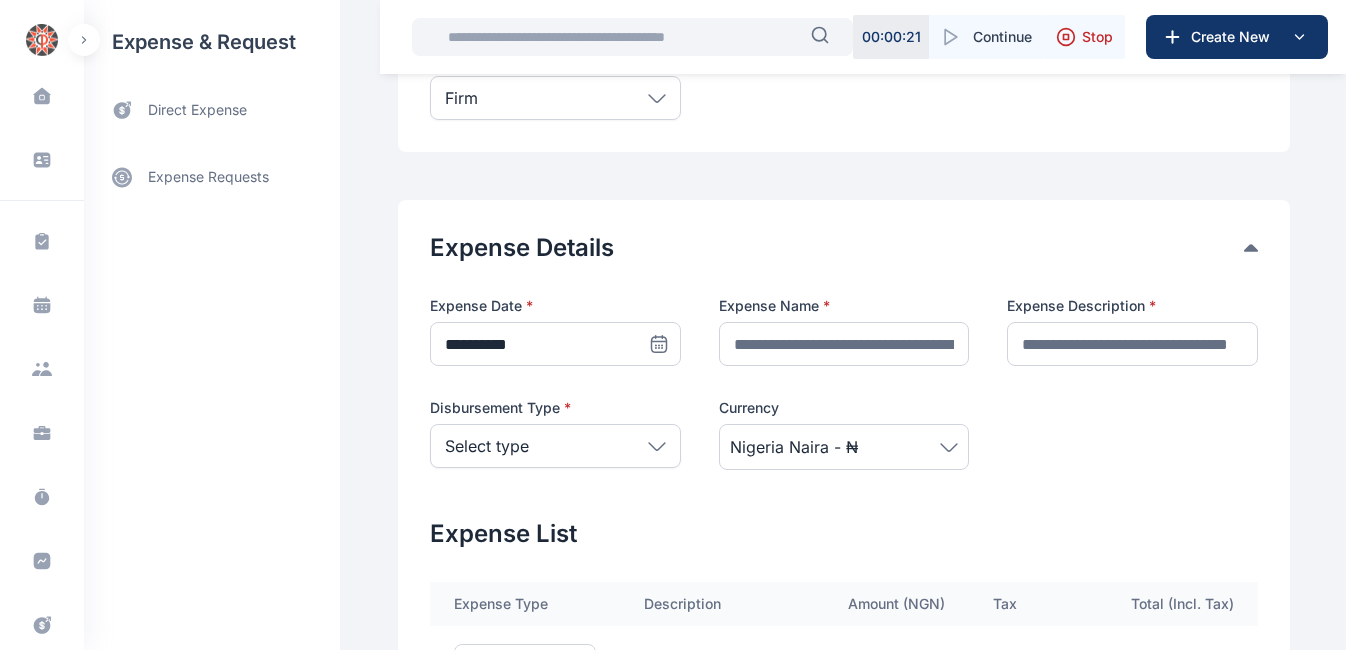 scroll, scrollTop: 236, scrollLeft: 0, axis: vertical 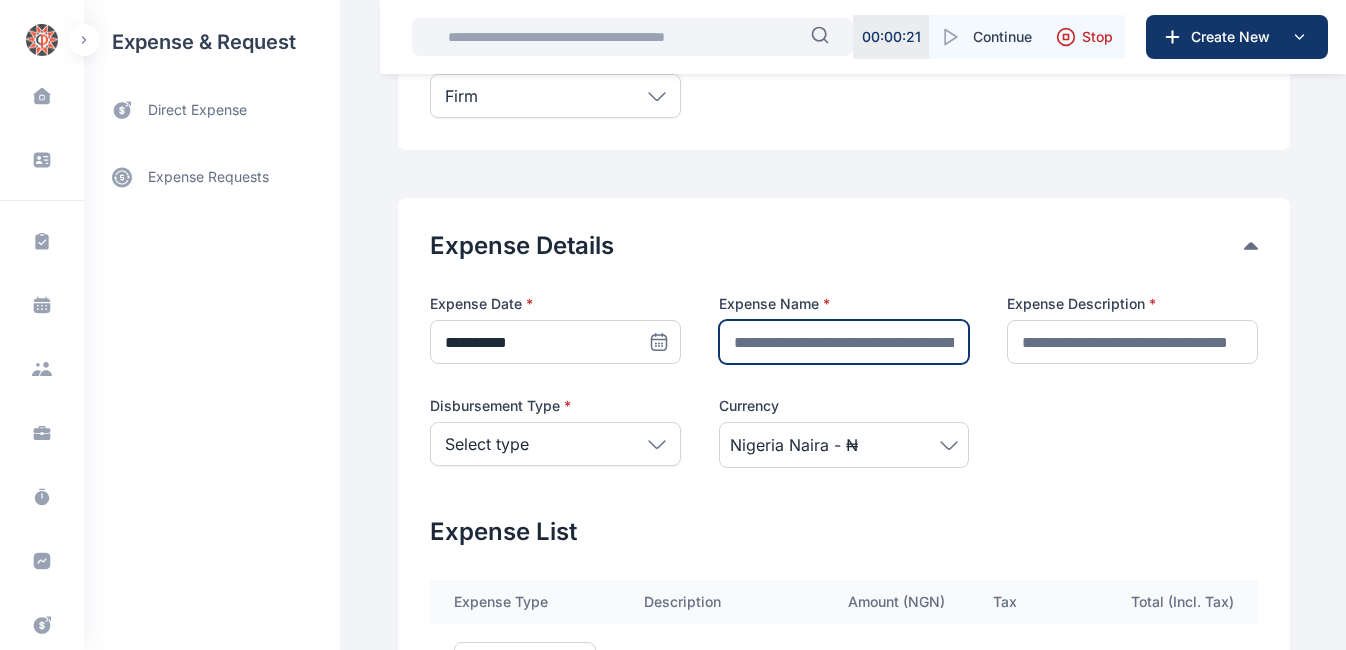 click at bounding box center (844, 342) 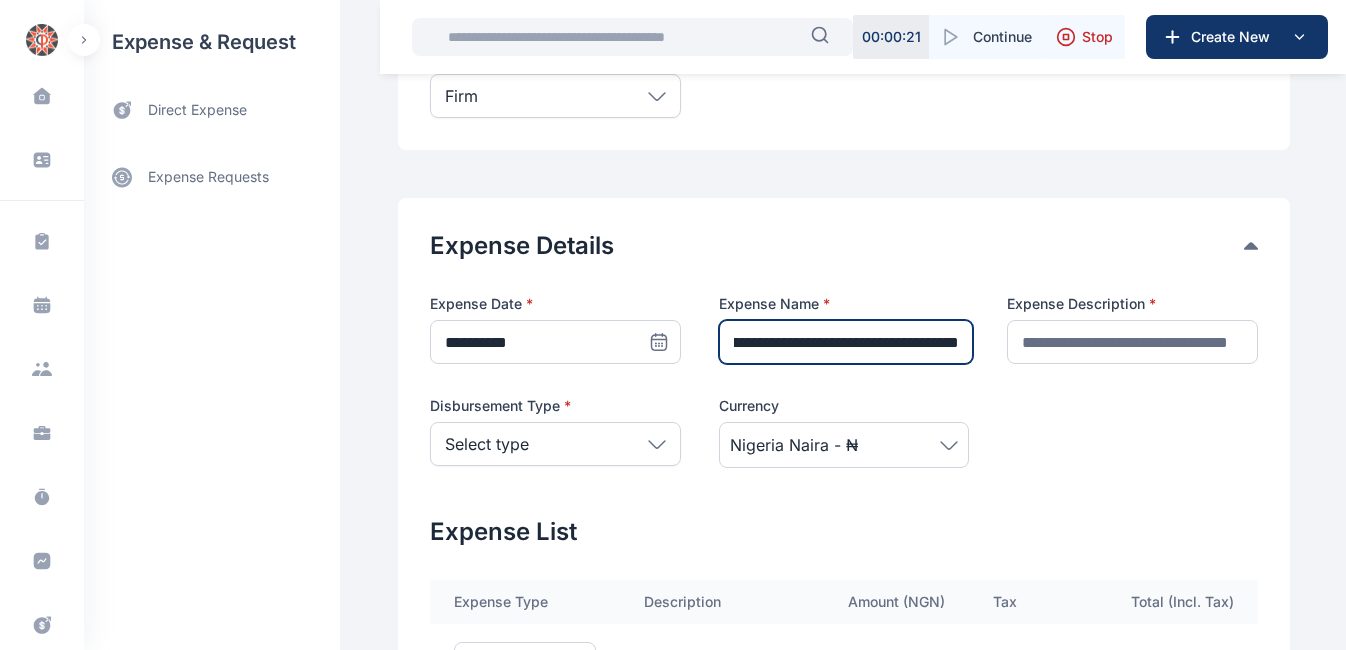 scroll, scrollTop: 0, scrollLeft: 107, axis: horizontal 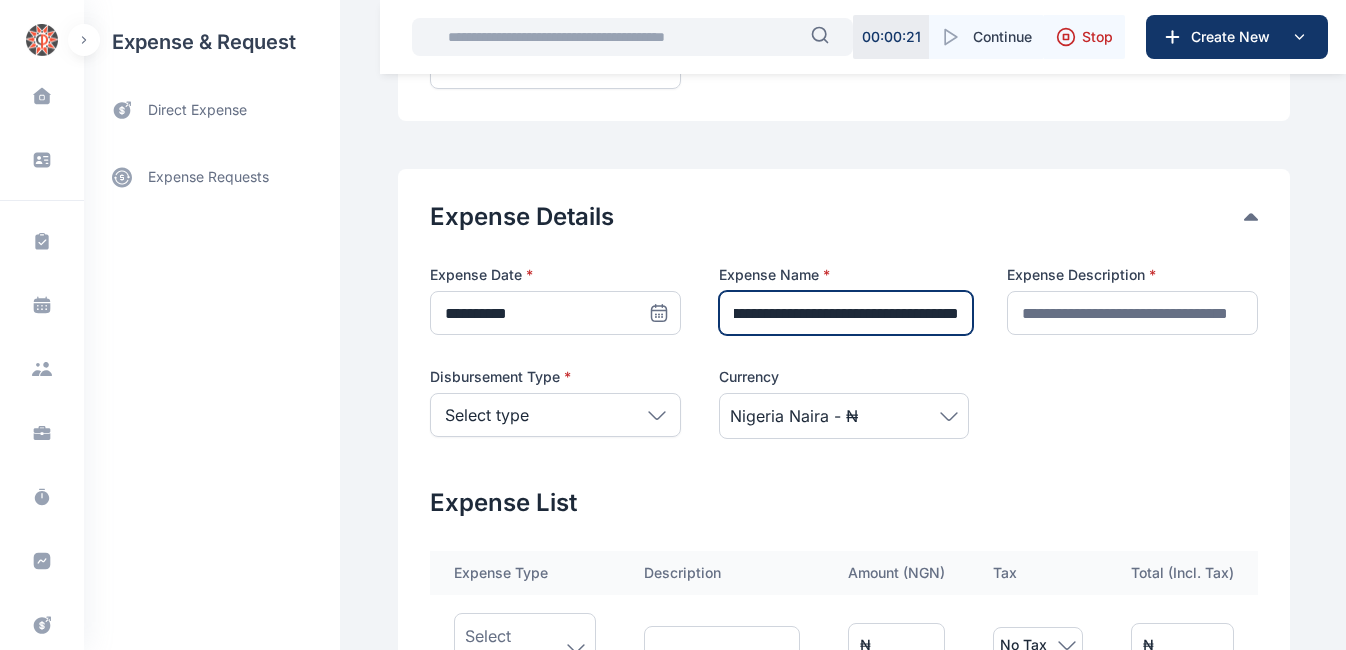 click on "**********" at bounding box center [846, 313] 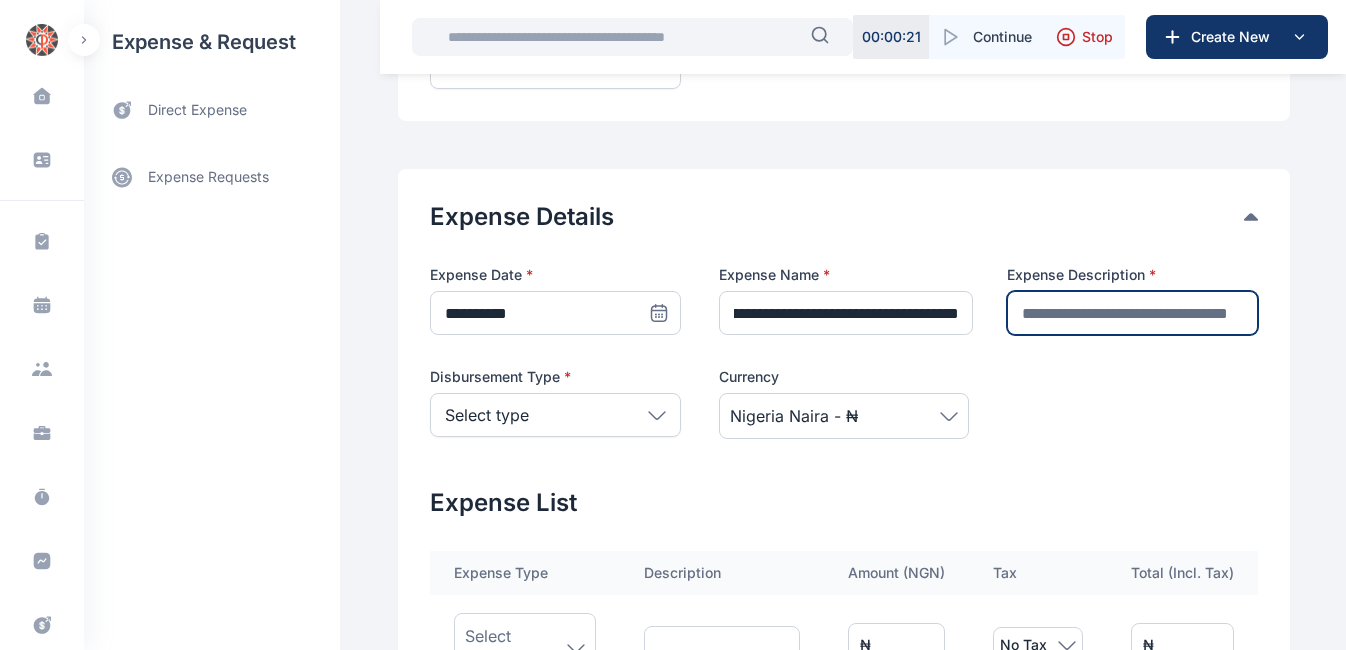 scroll, scrollTop: 0, scrollLeft: 0, axis: both 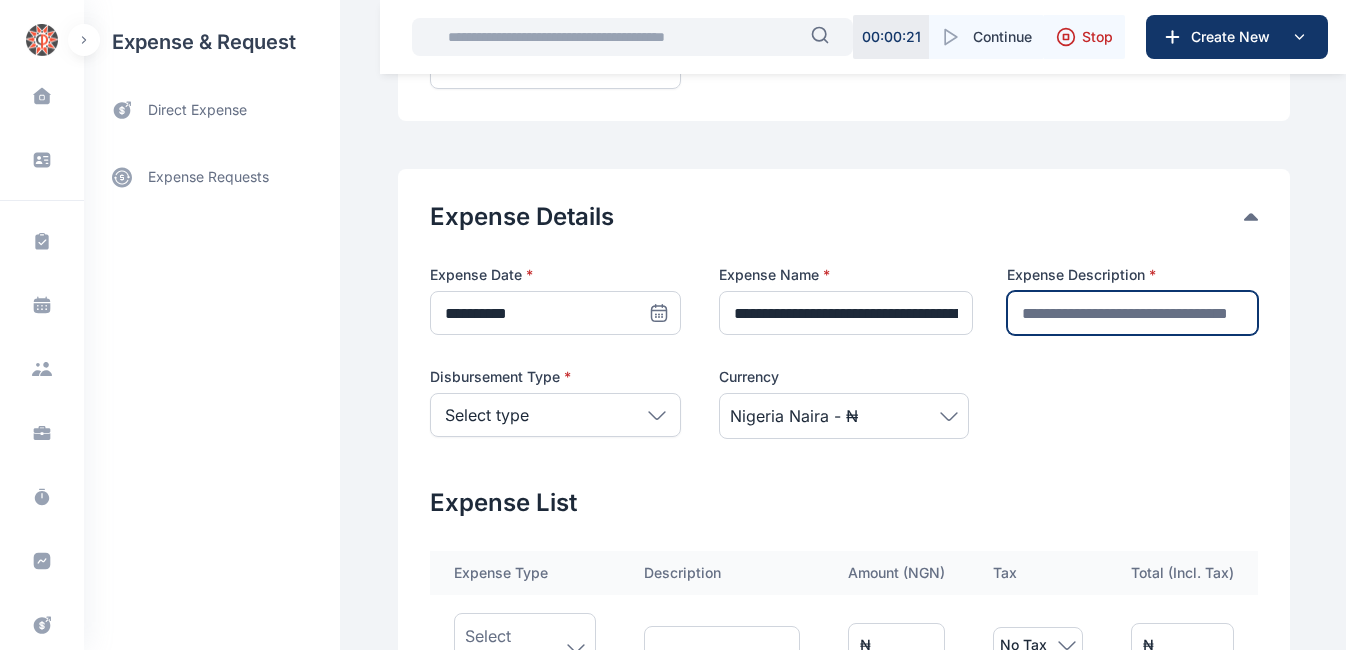 click at bounding box center (1132, 313) 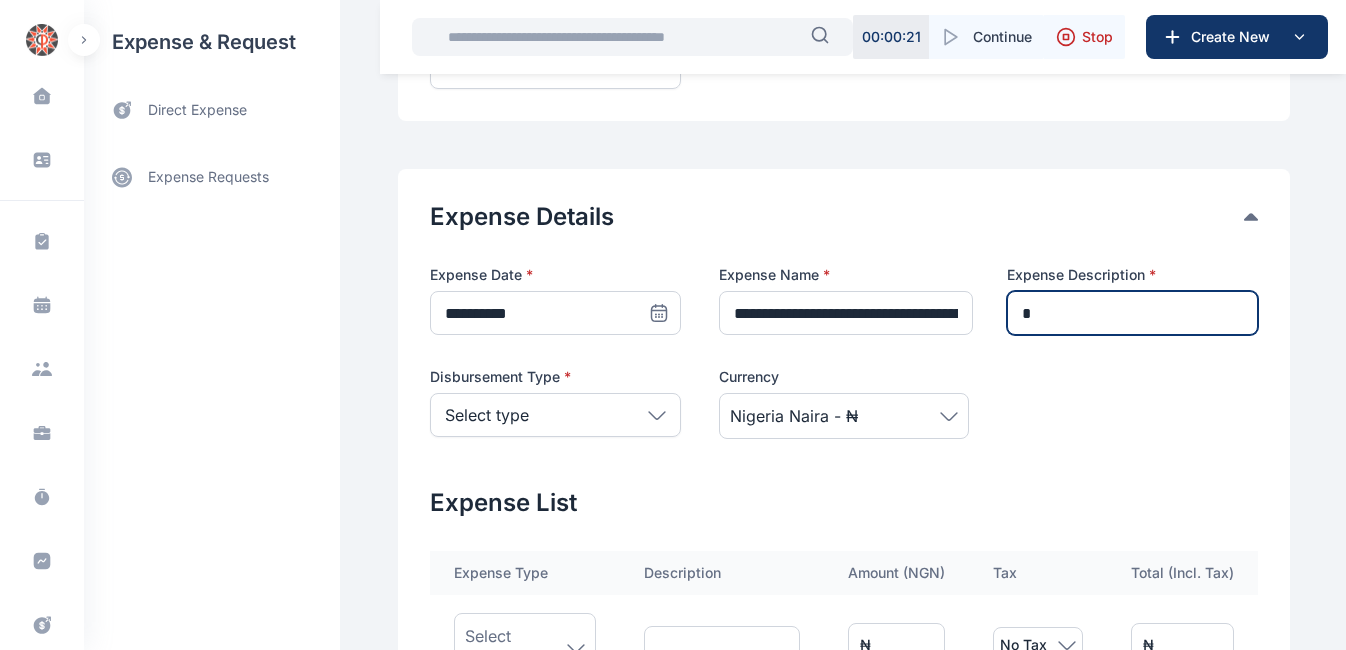 type on "*" 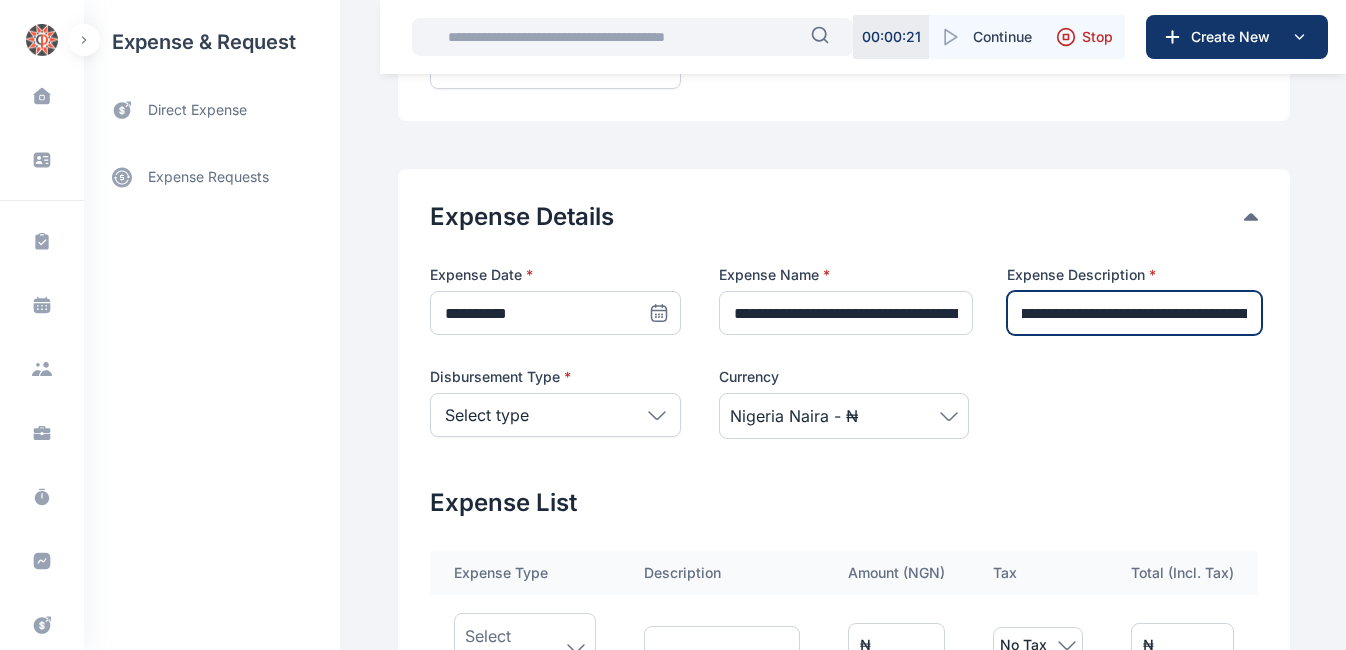 scroll, scrollTop: 0, scrollLeft: 0, axis: both 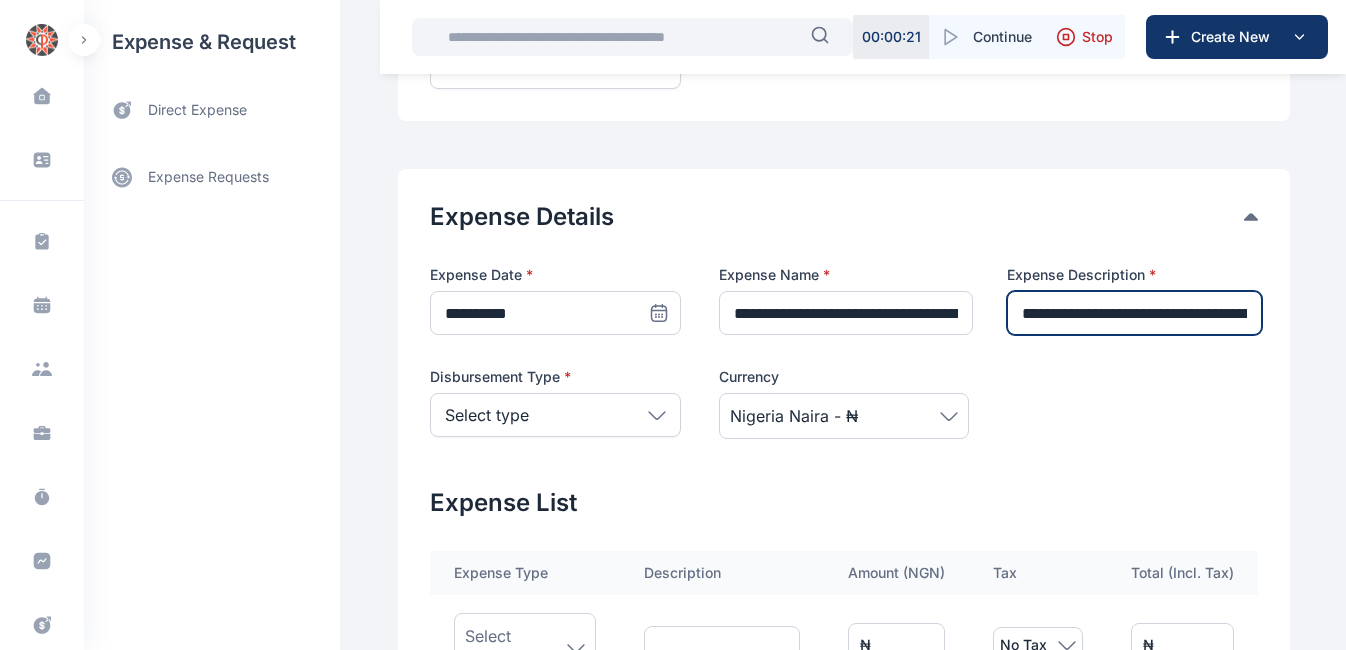 type on "**********" 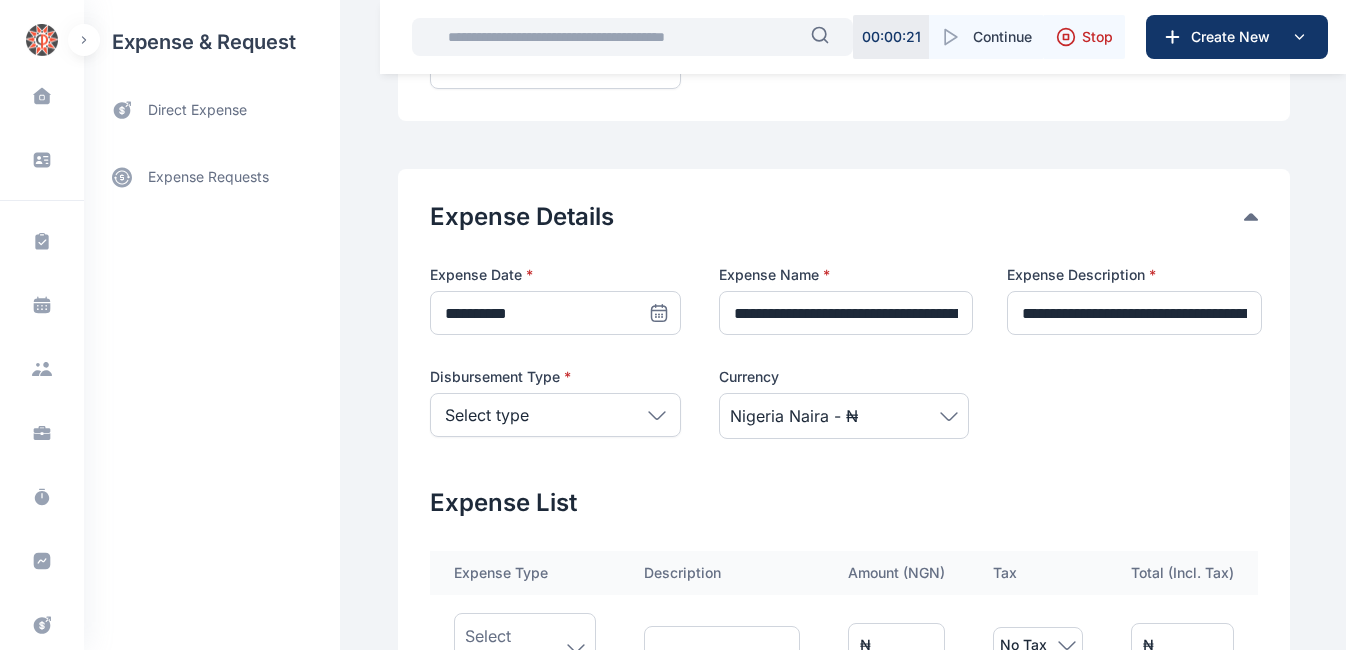 click on "Select type" at bounding box center [555, 415] 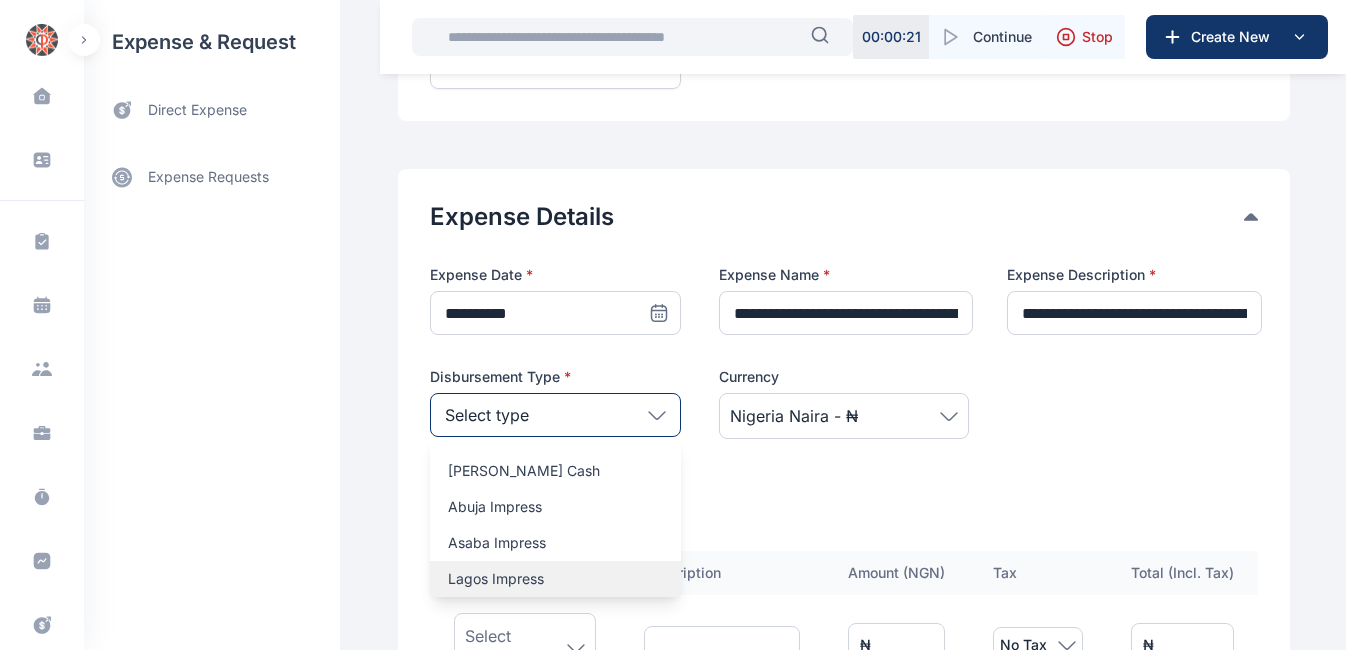 click on "Lagos Impress" at bounding box center [555, 579] 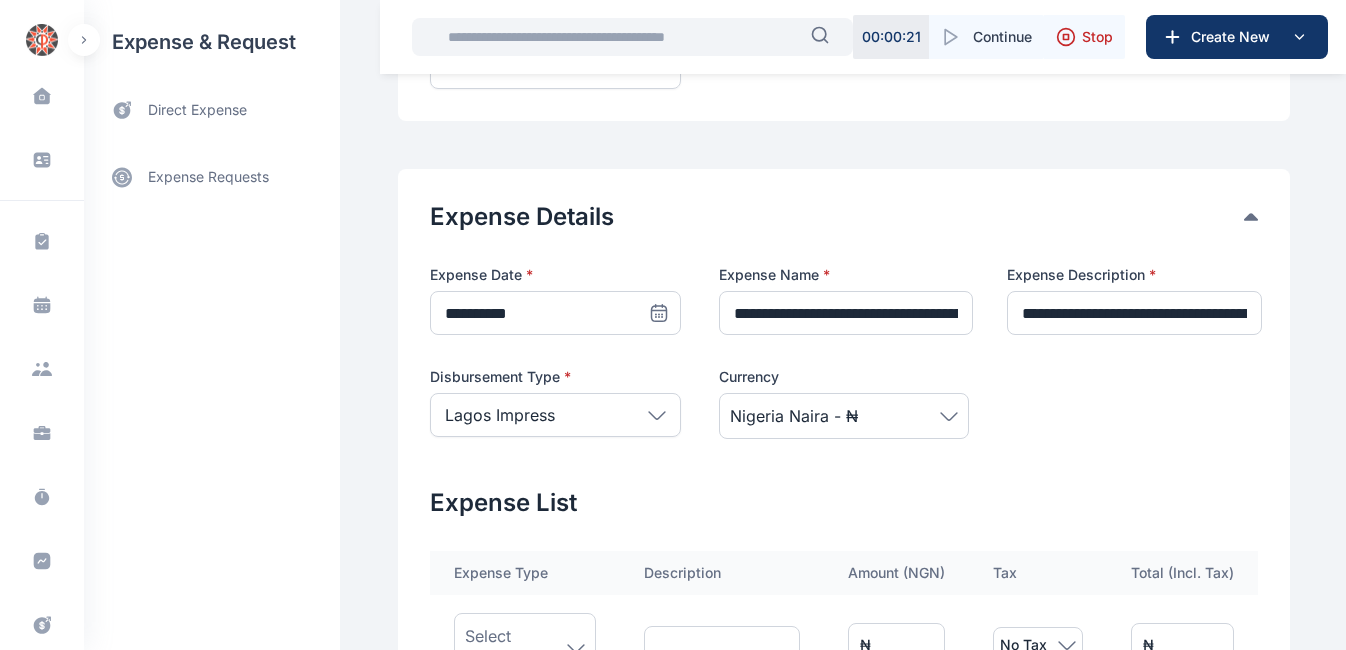 click on "Nigeria Naira -  ₦" at bounding box center (844, 416) 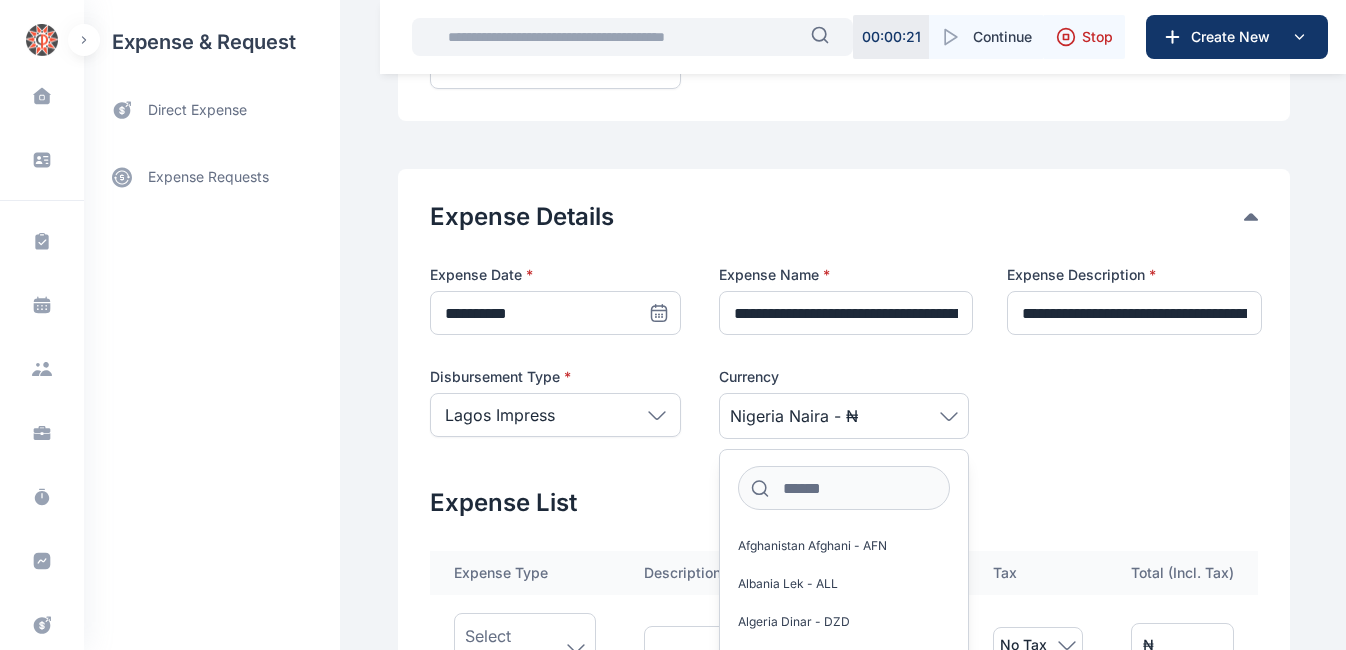 click at bounding box center [1132, 403] 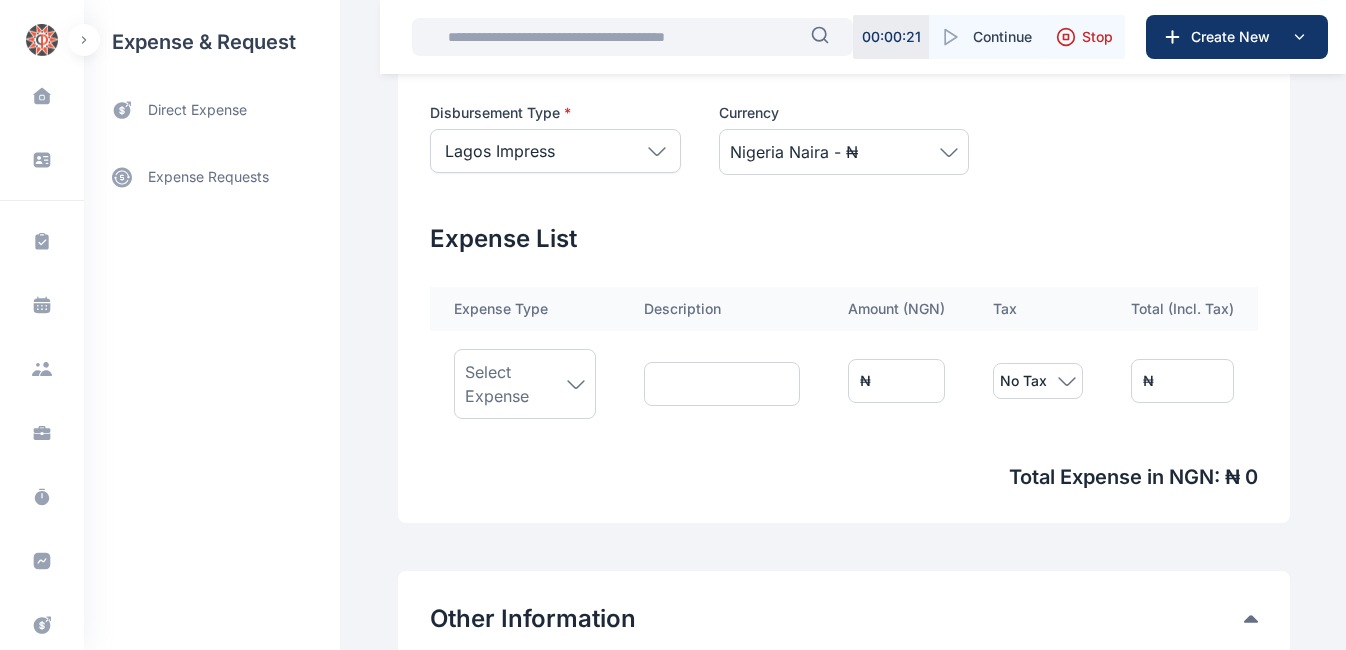 scroll, scrollTop: 530, scrollLeft: 0, axis: vertical 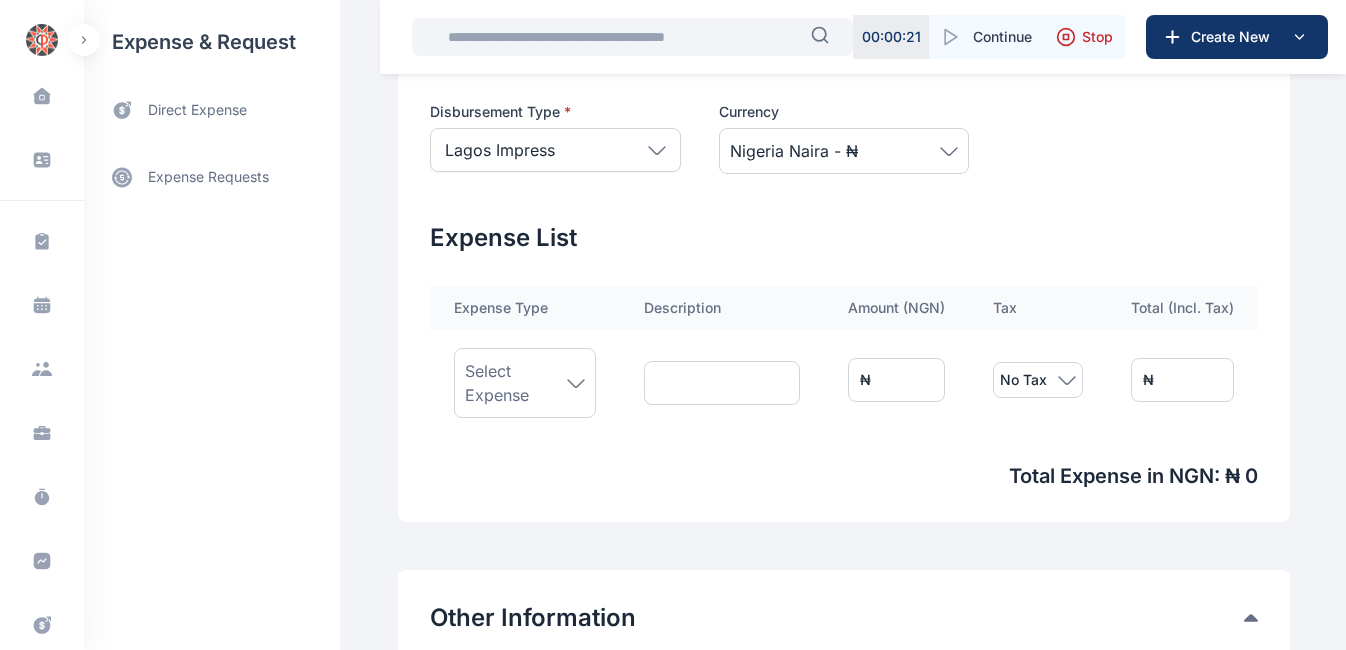 click on "Select Expense" at bounding box center [516, 383] 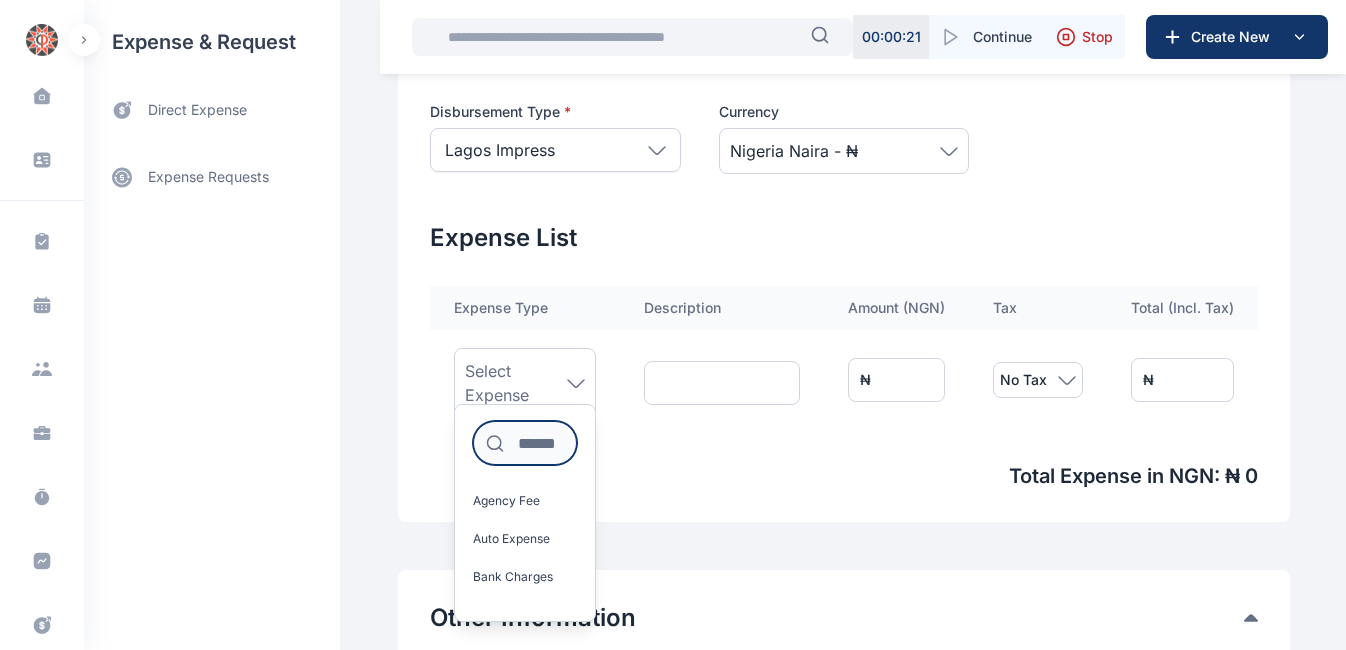 click at bounding box center (525, 443) 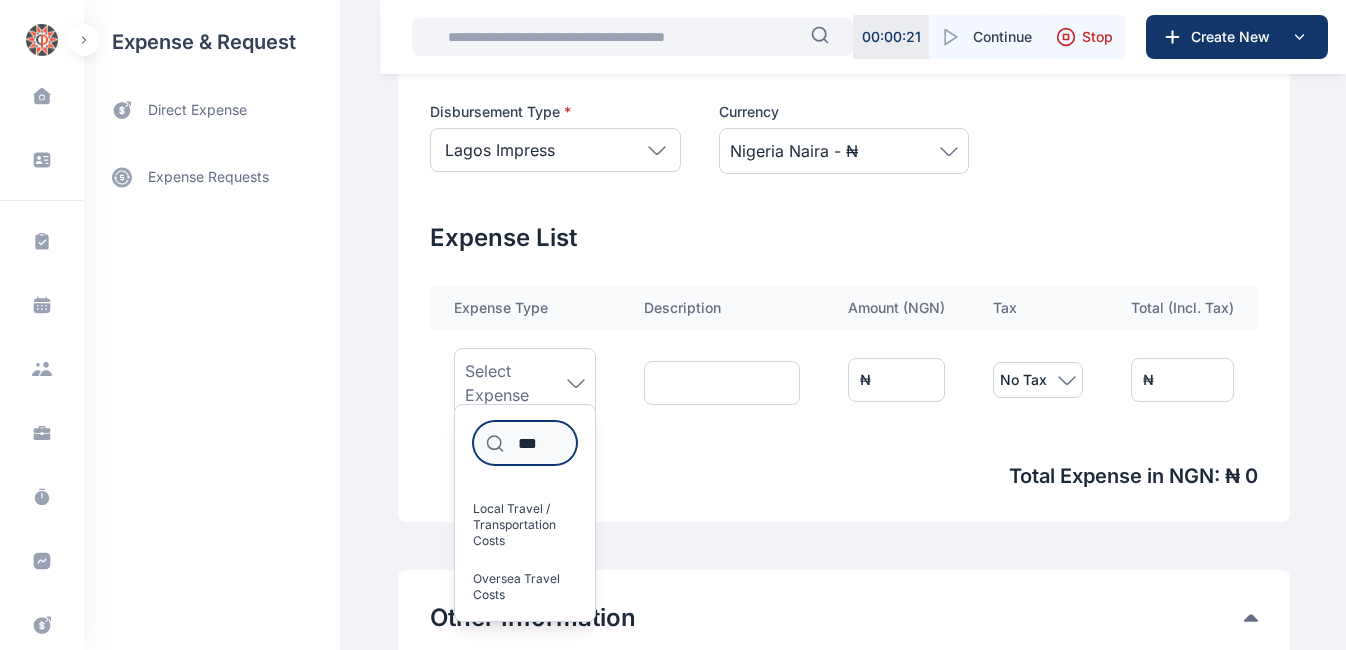 scroll, scrollTop: 360, scrollLeft: 0, axis: vertical 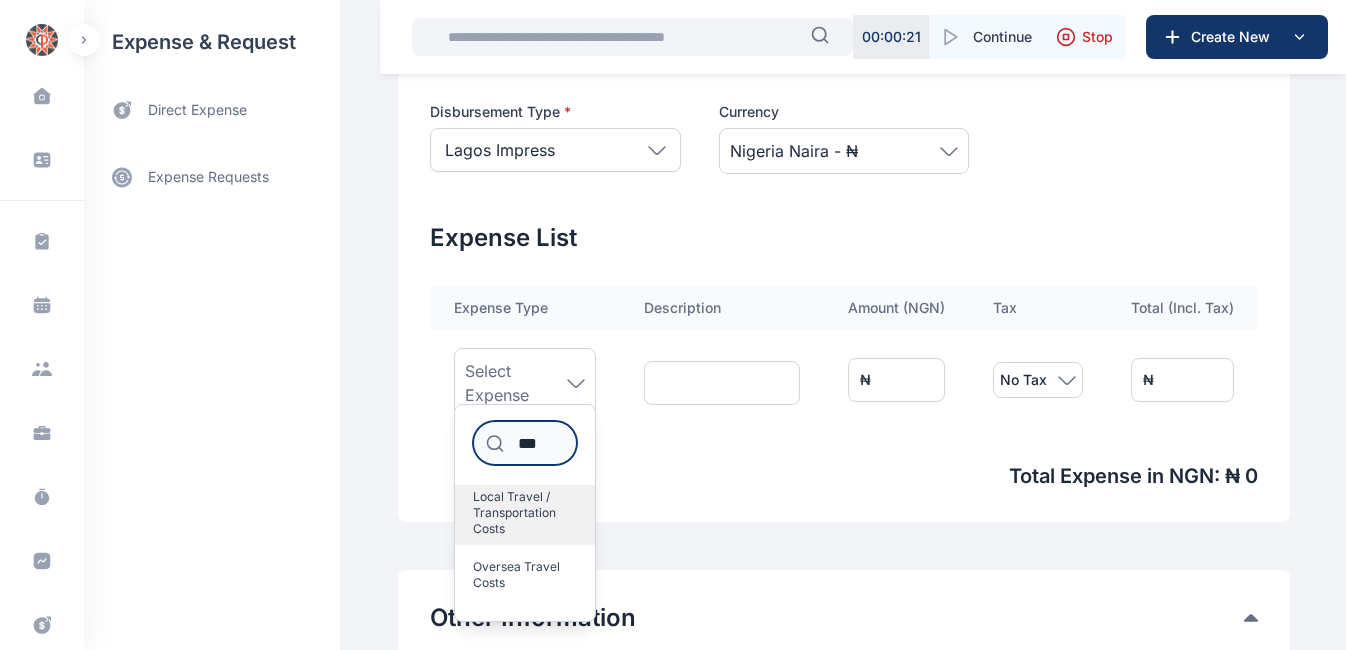 type on "***" 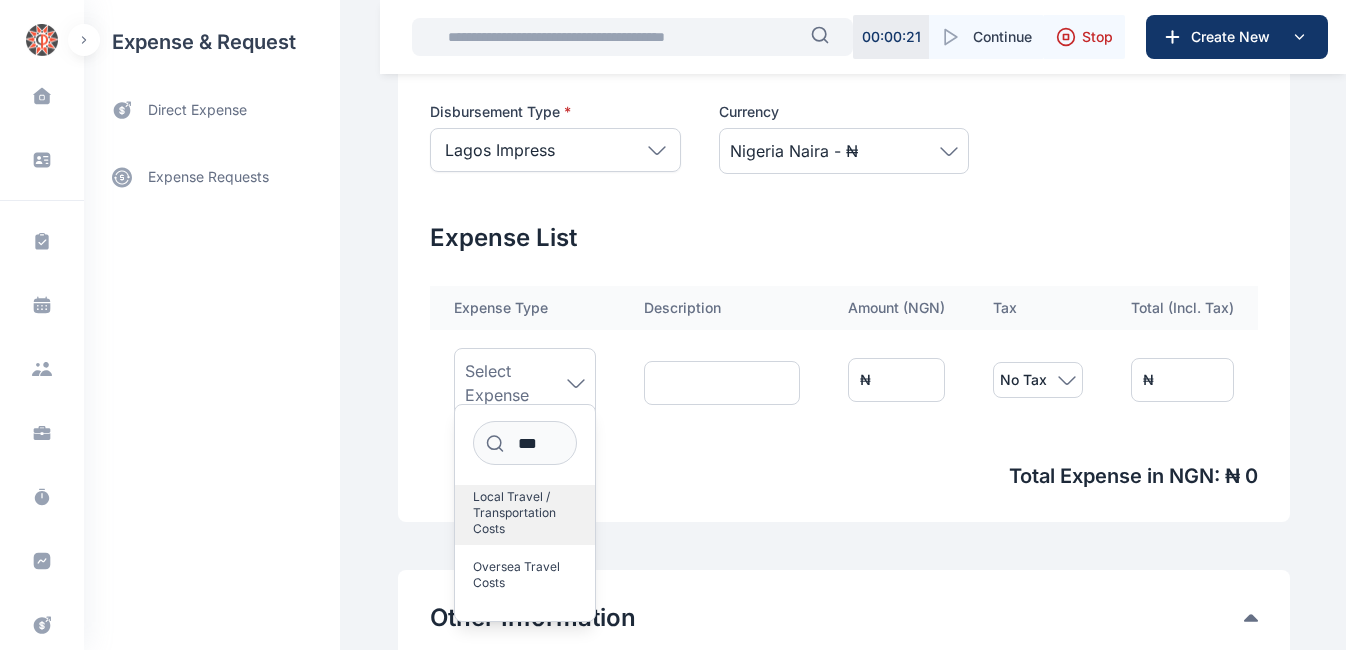 click on "Local Travel / Transportation Costs" at bounding box center [517, 513] 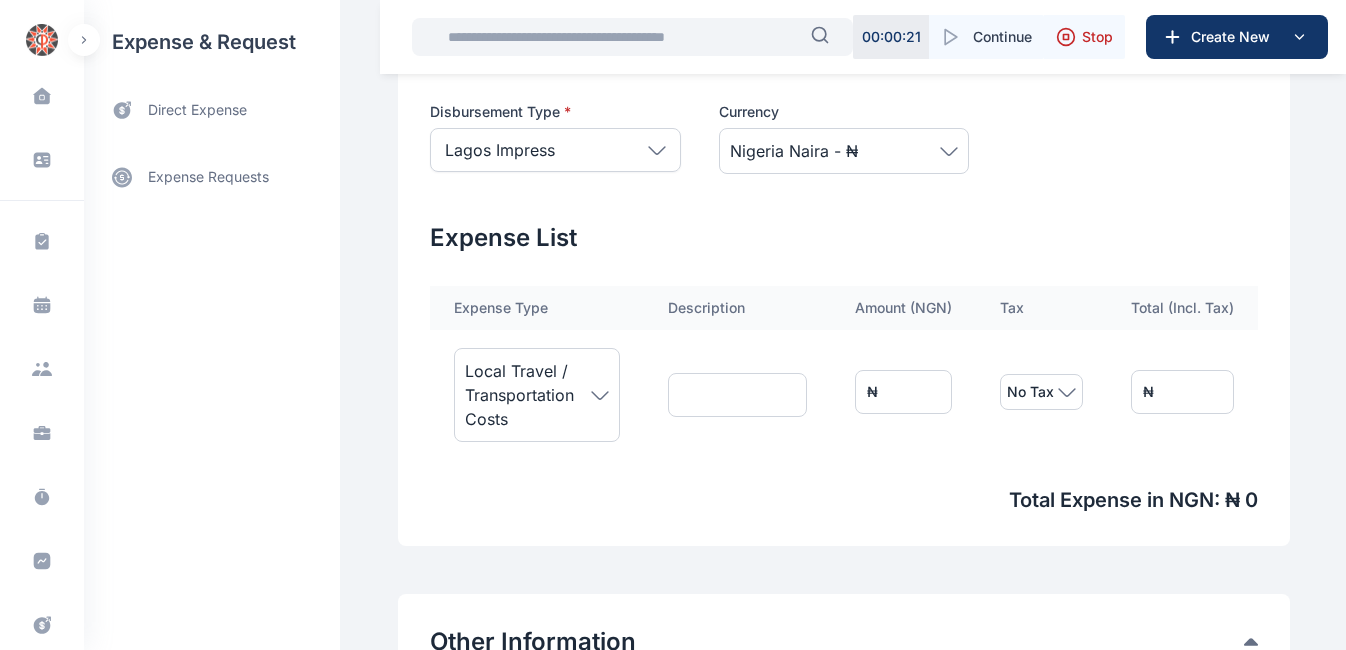 click on "*" at bounding box center [903, 392] 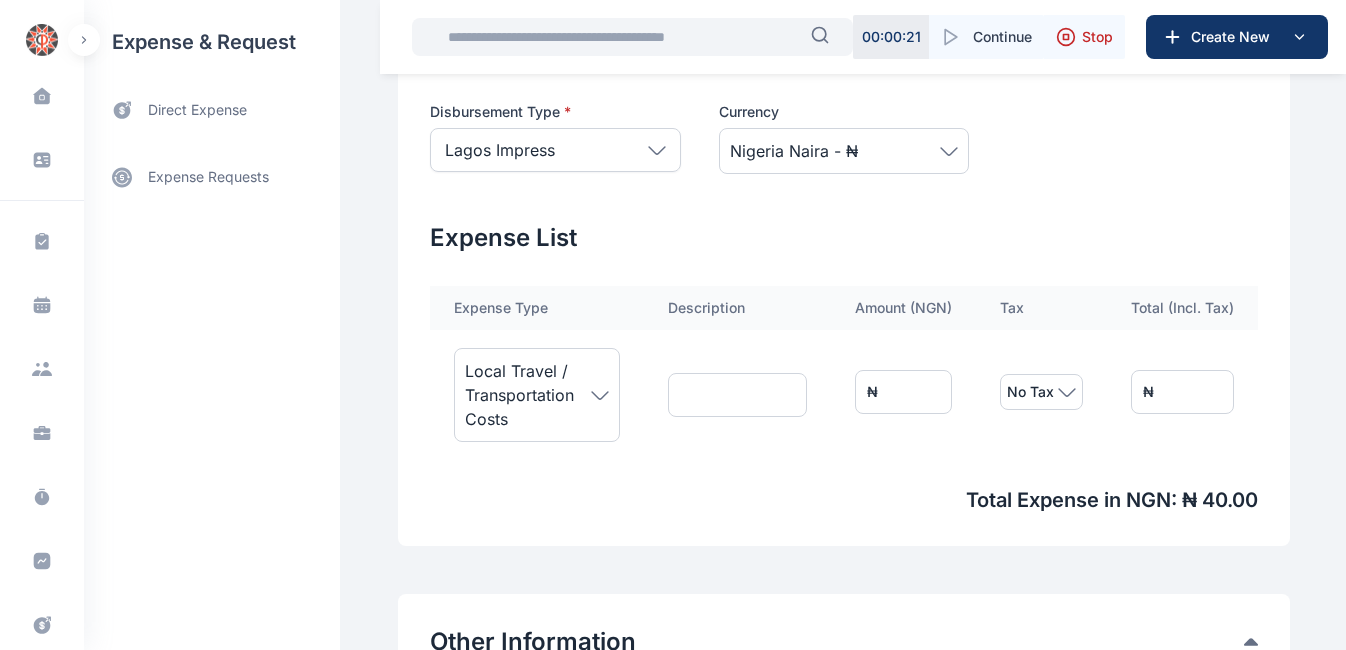 type on "***" 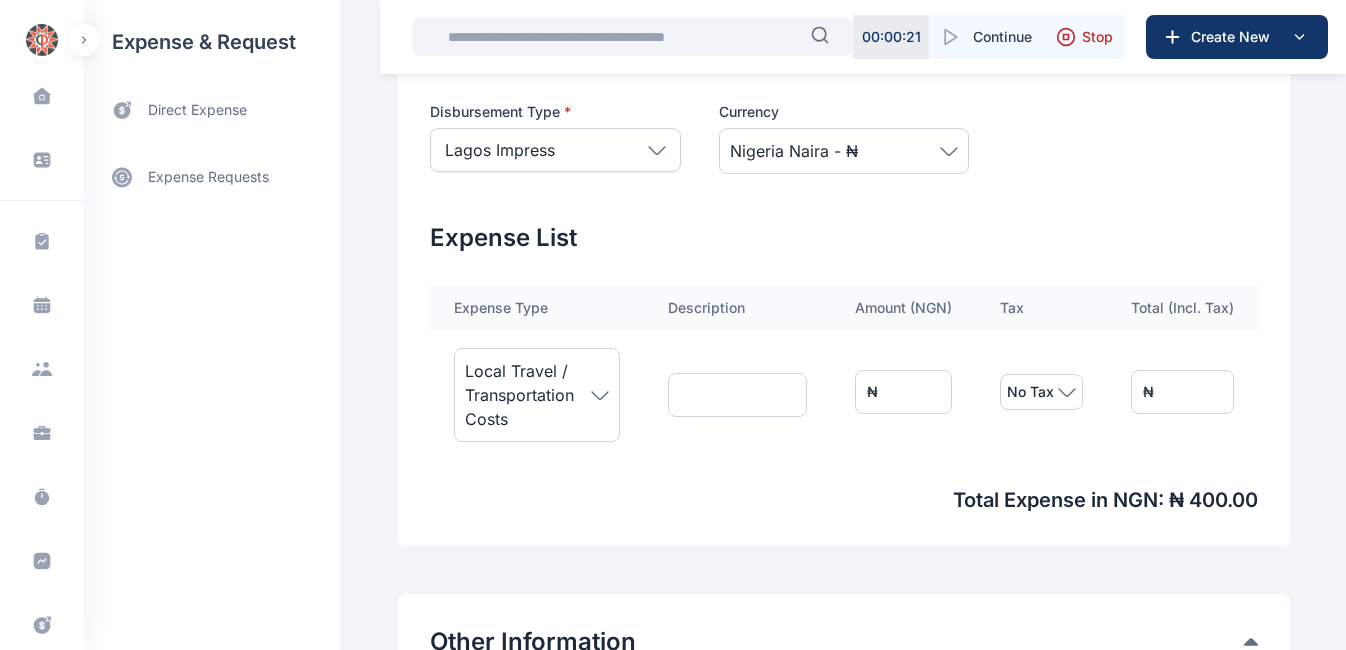 type on "****" 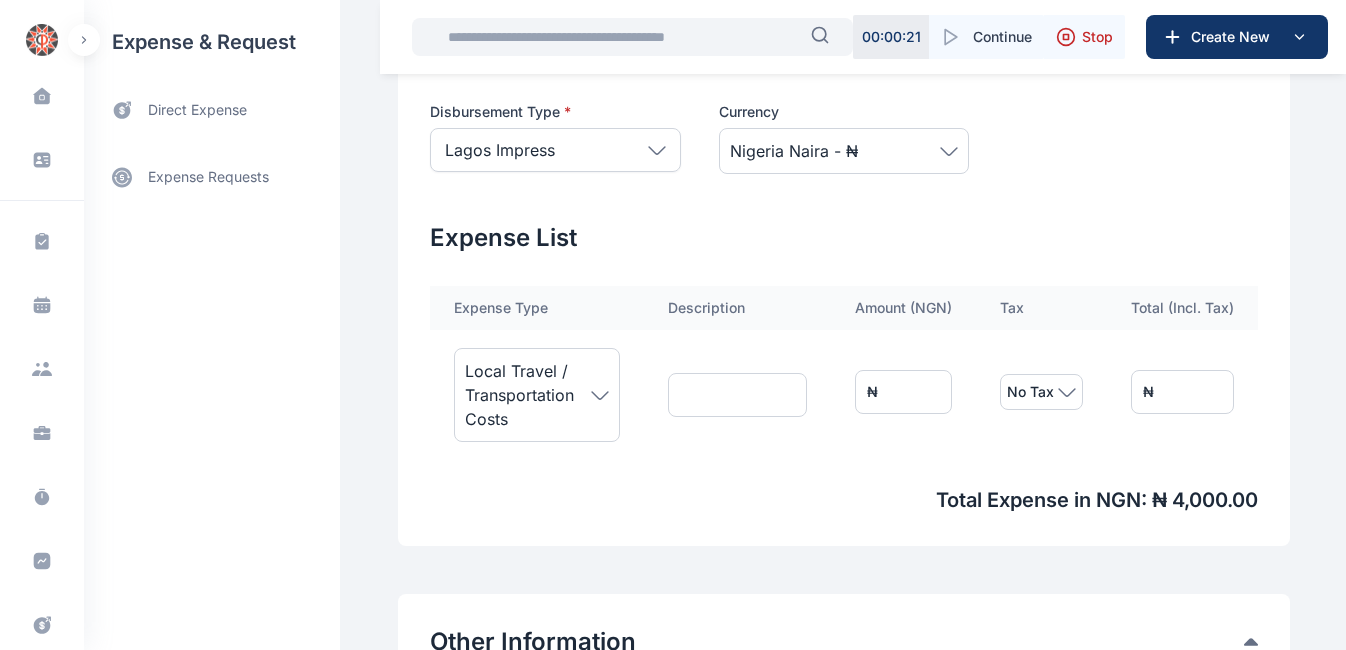 type on "*****" 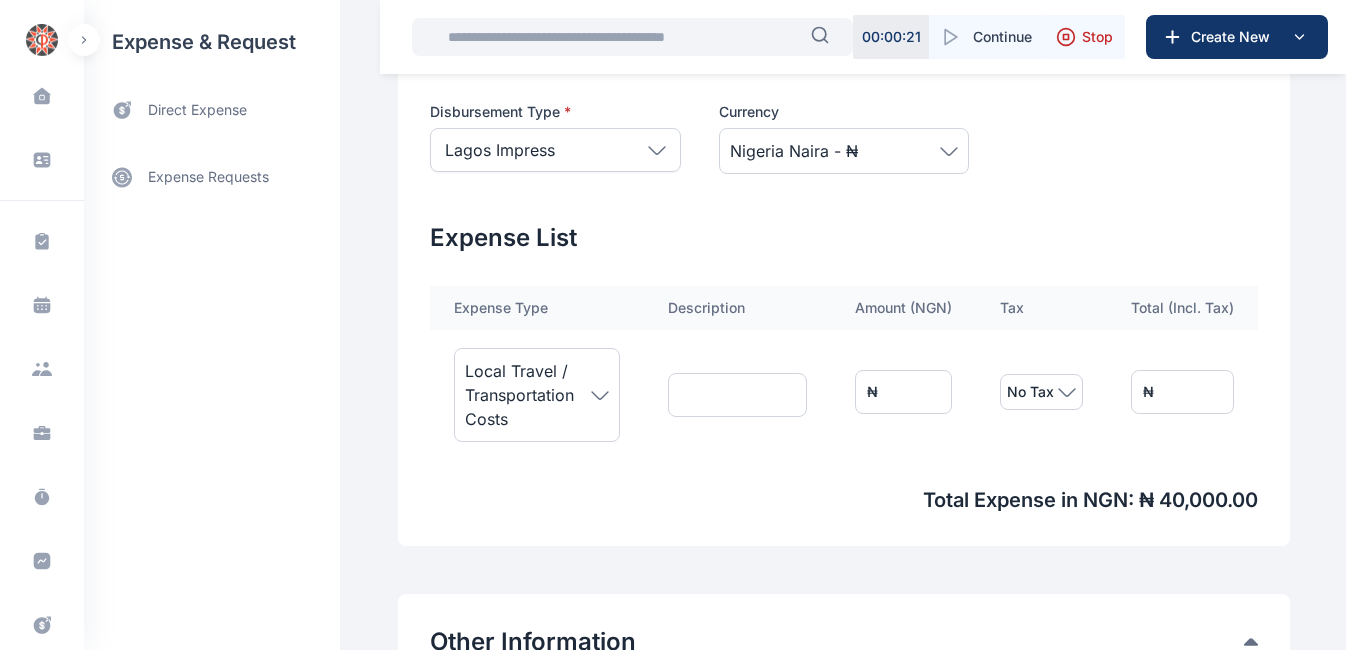 type on "****" 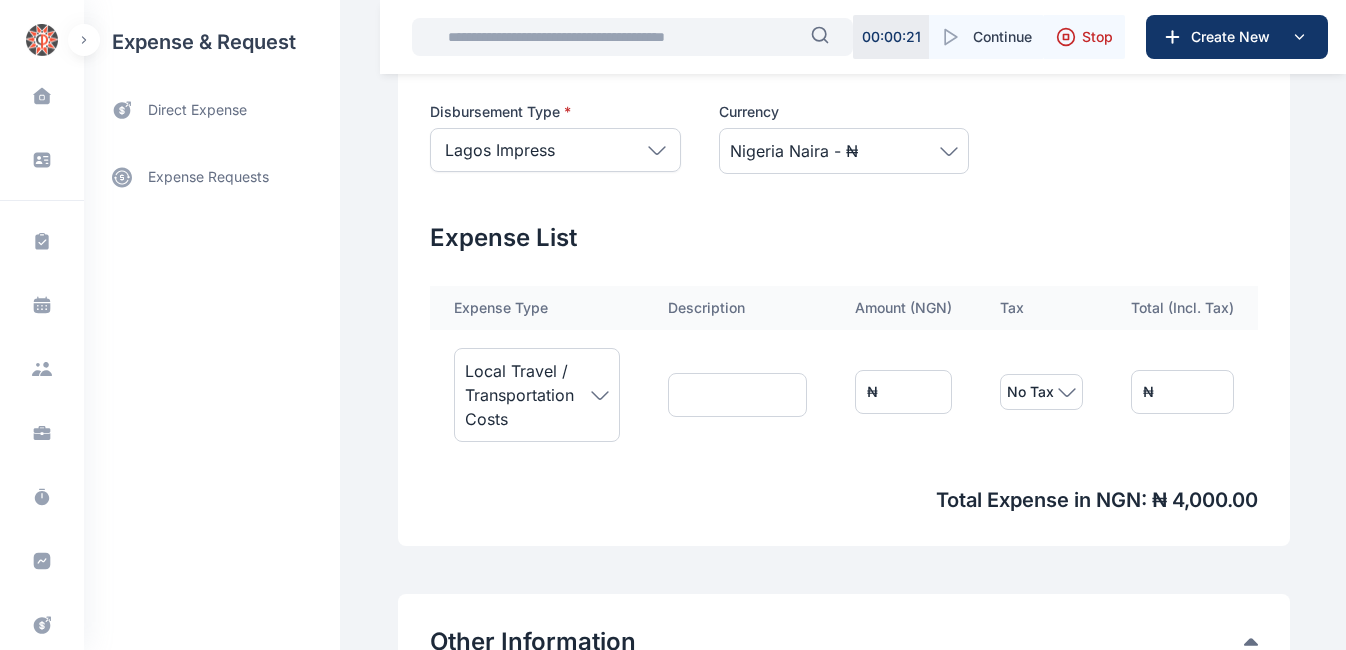 type on "****" 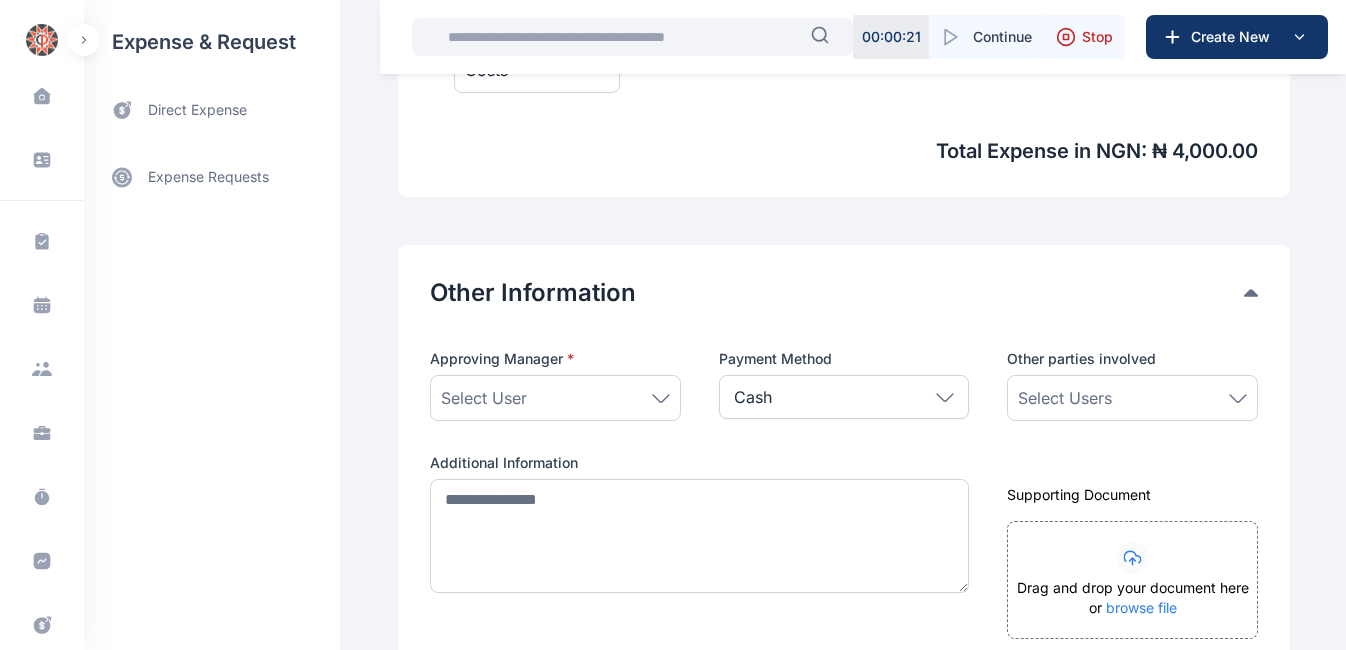 scroll, scrollTop: 880, scrollLeft: 0, axis: vertical 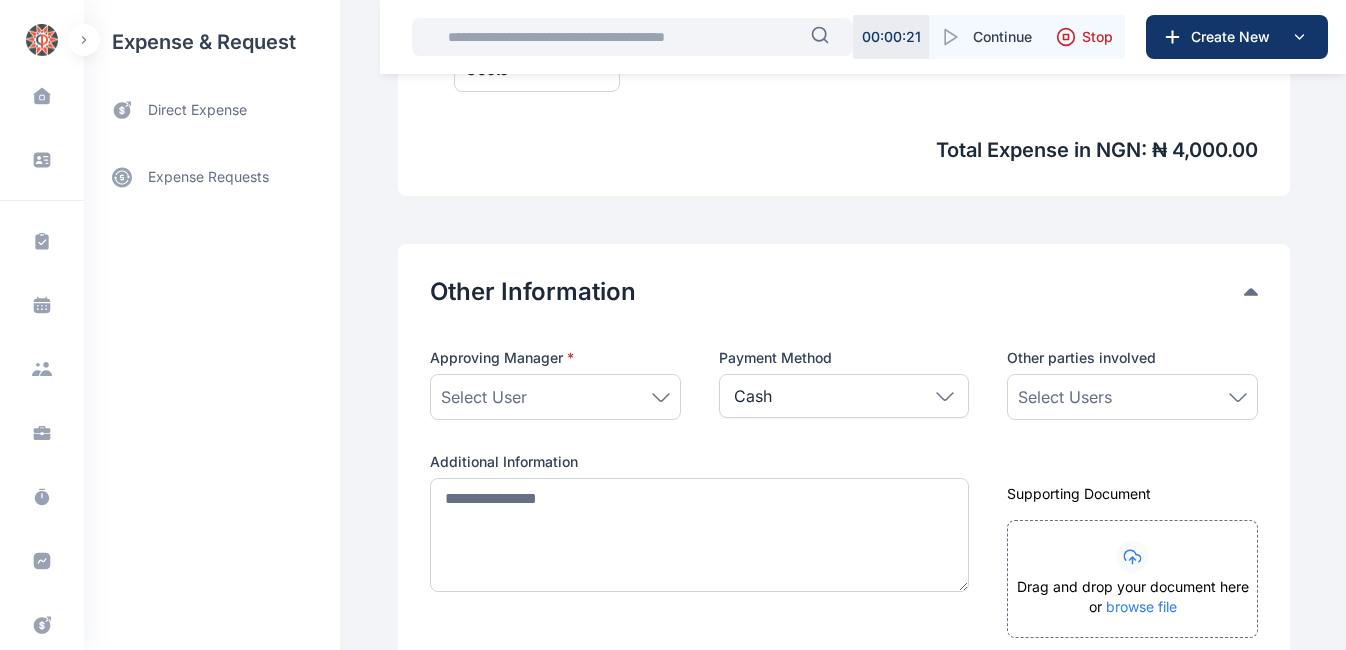 click 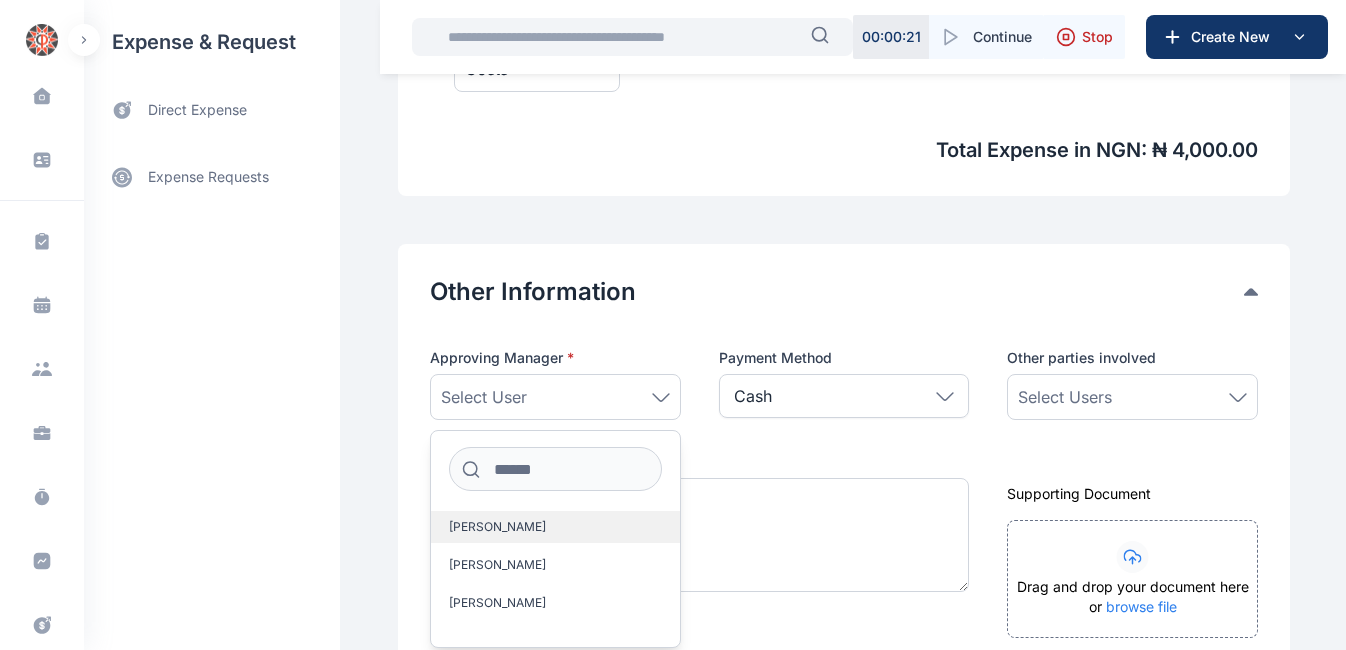 click on "[PERSON_NAME]" at bounding box center [555, 527] 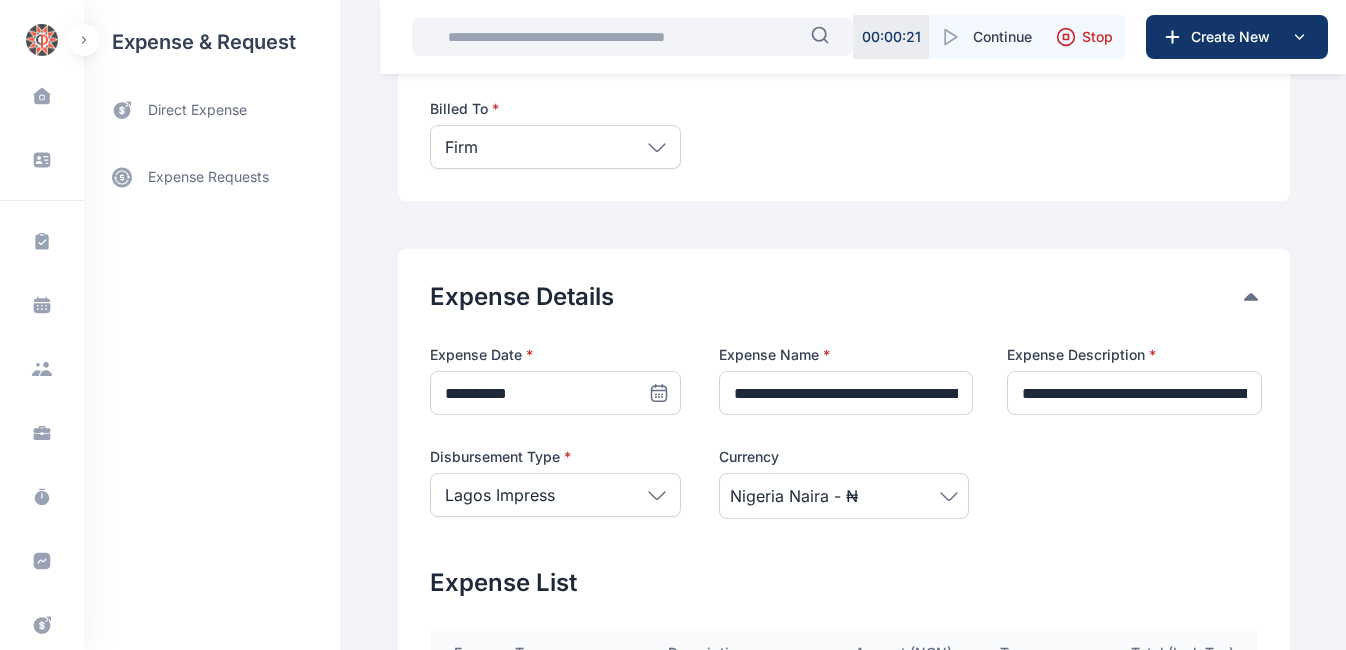 scroll, scrollTop: 150, scrollLeft: 0, axis: vertical 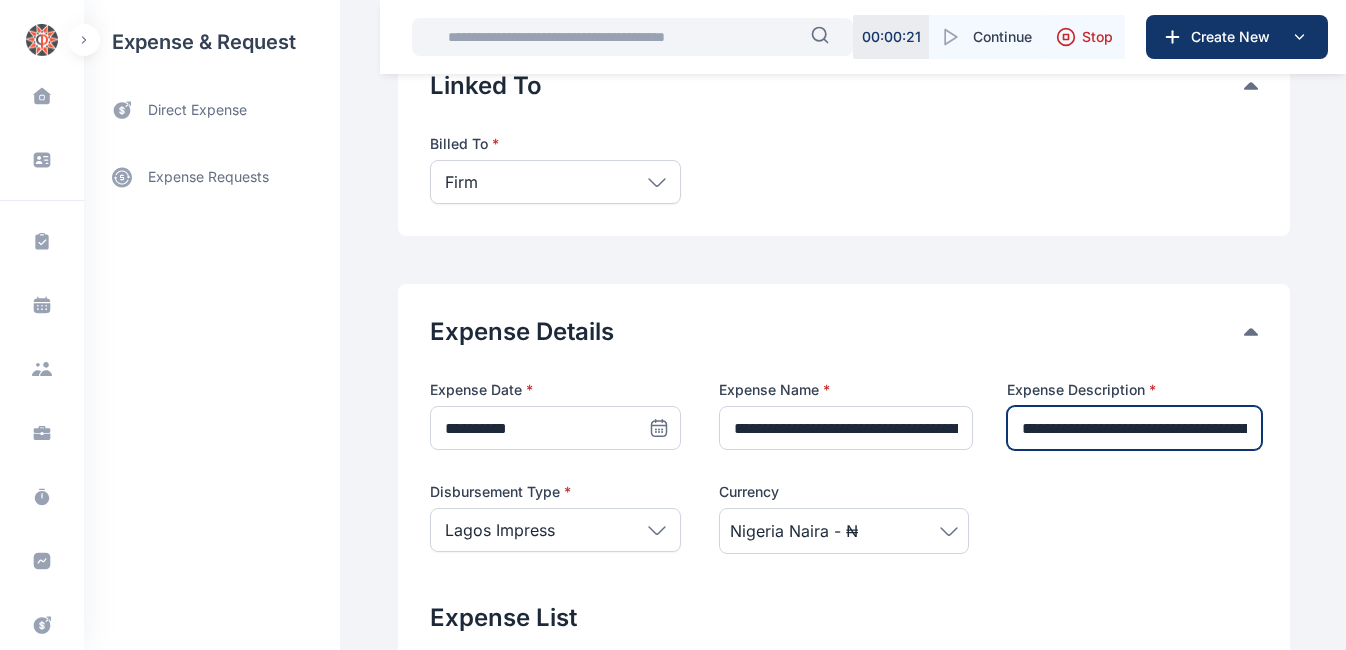 click on "**********" at bounding box center [1134, 428] 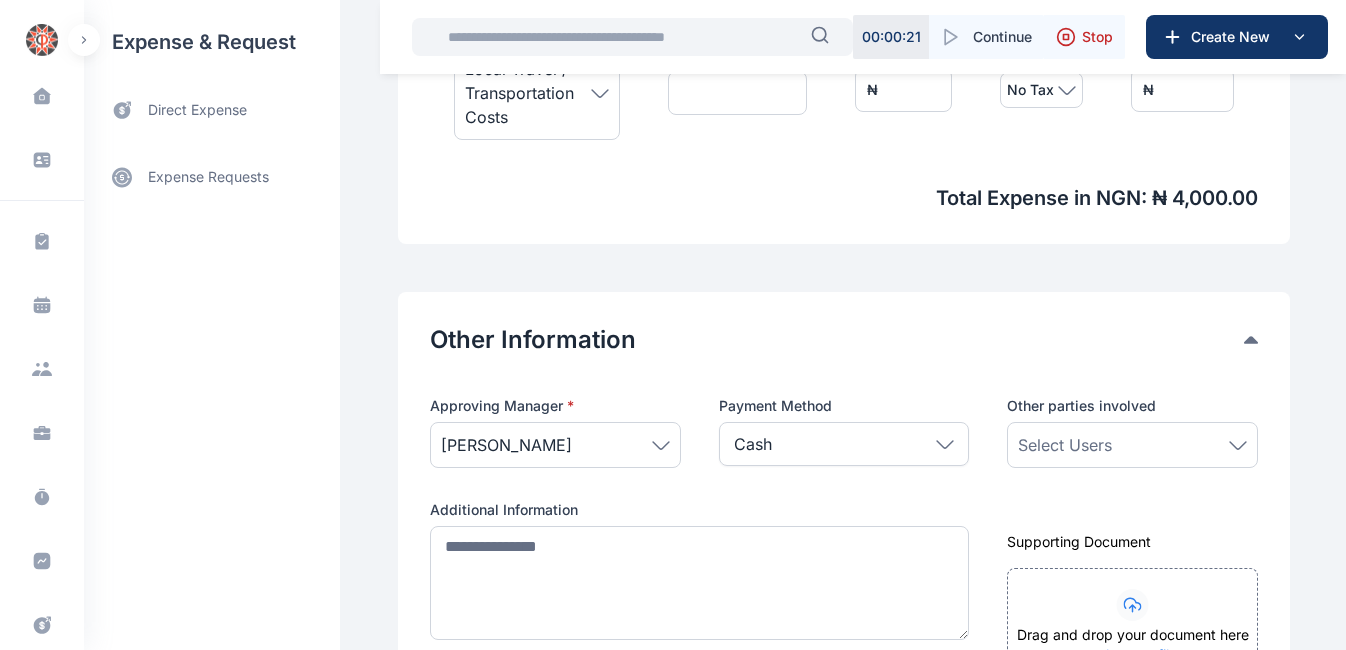 scroll, scrollTop: 837, scrollLeft: 0, axis: vertical 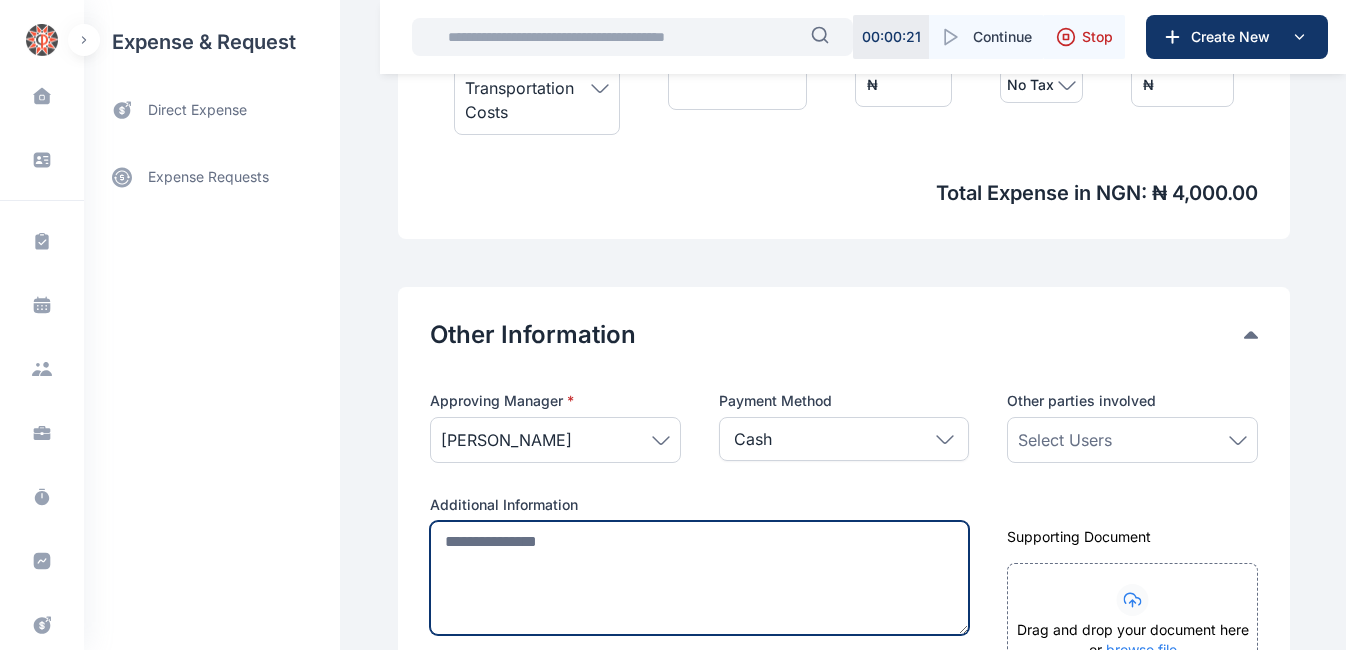 click at bounding box center (699, 578) 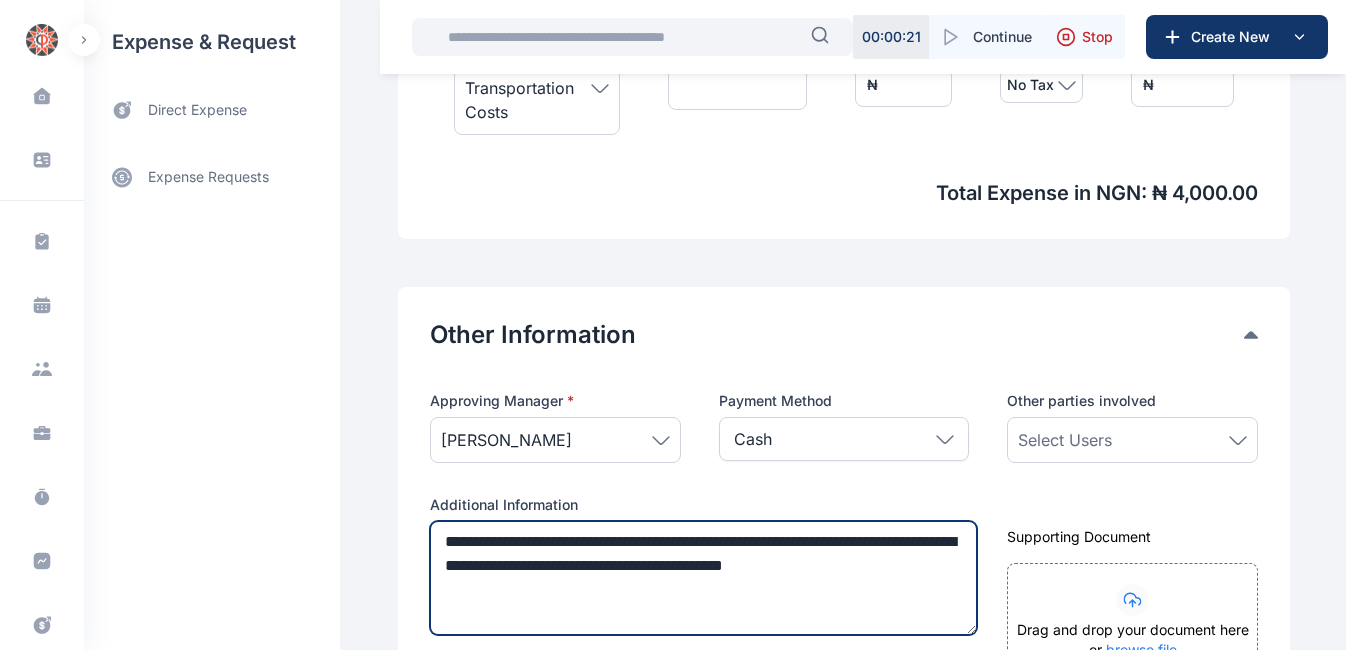 click on "**********" at bounding box center [703, 578] 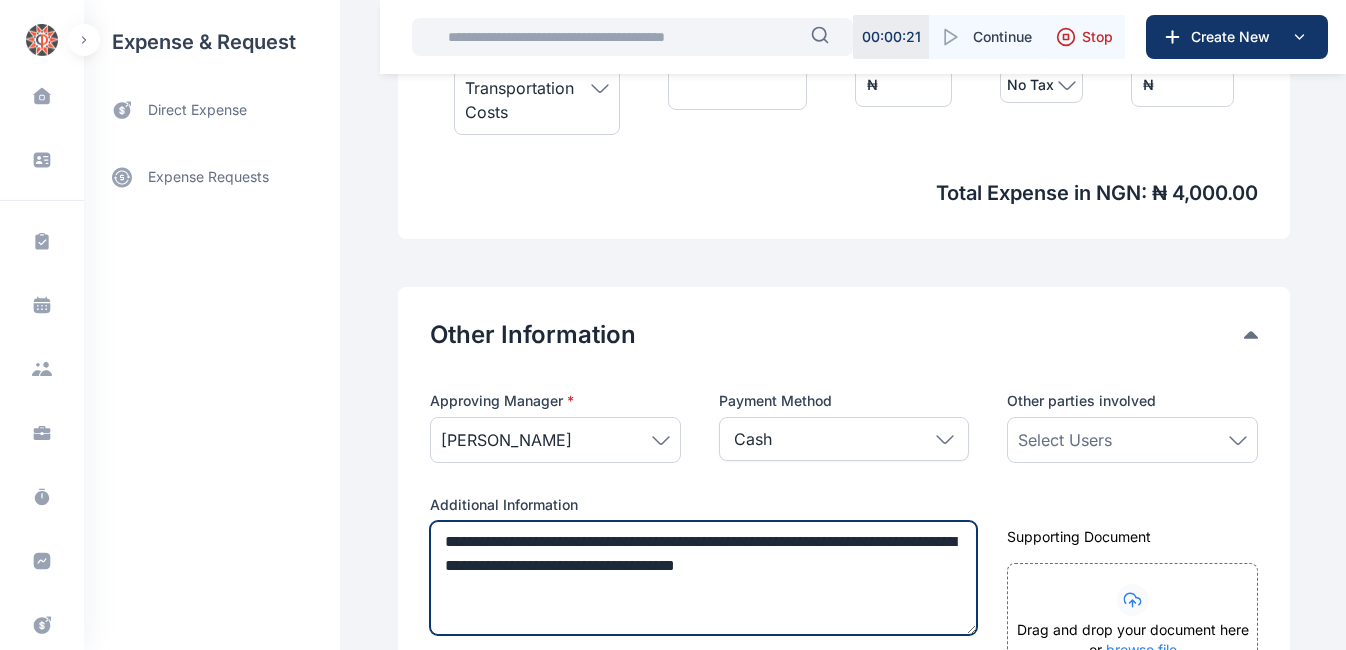 type on "**********" 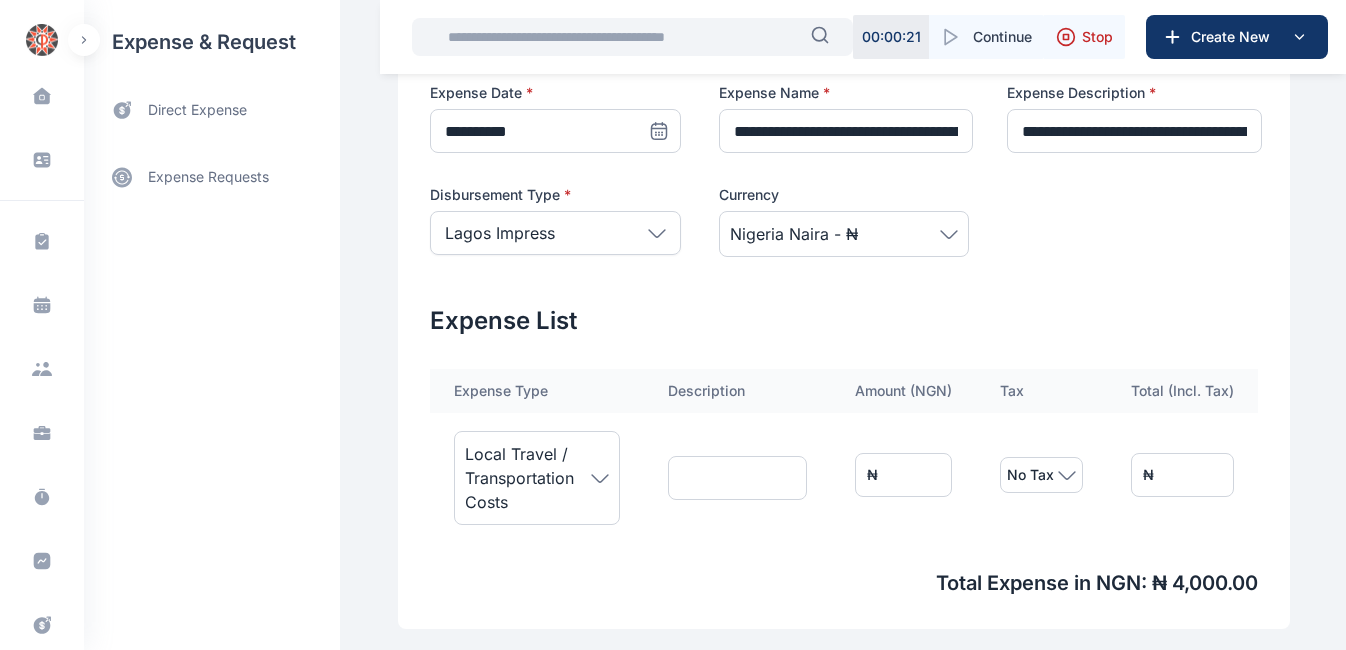 scroll, scrollTop: 446, scrollLeft: 0, axis: vertical 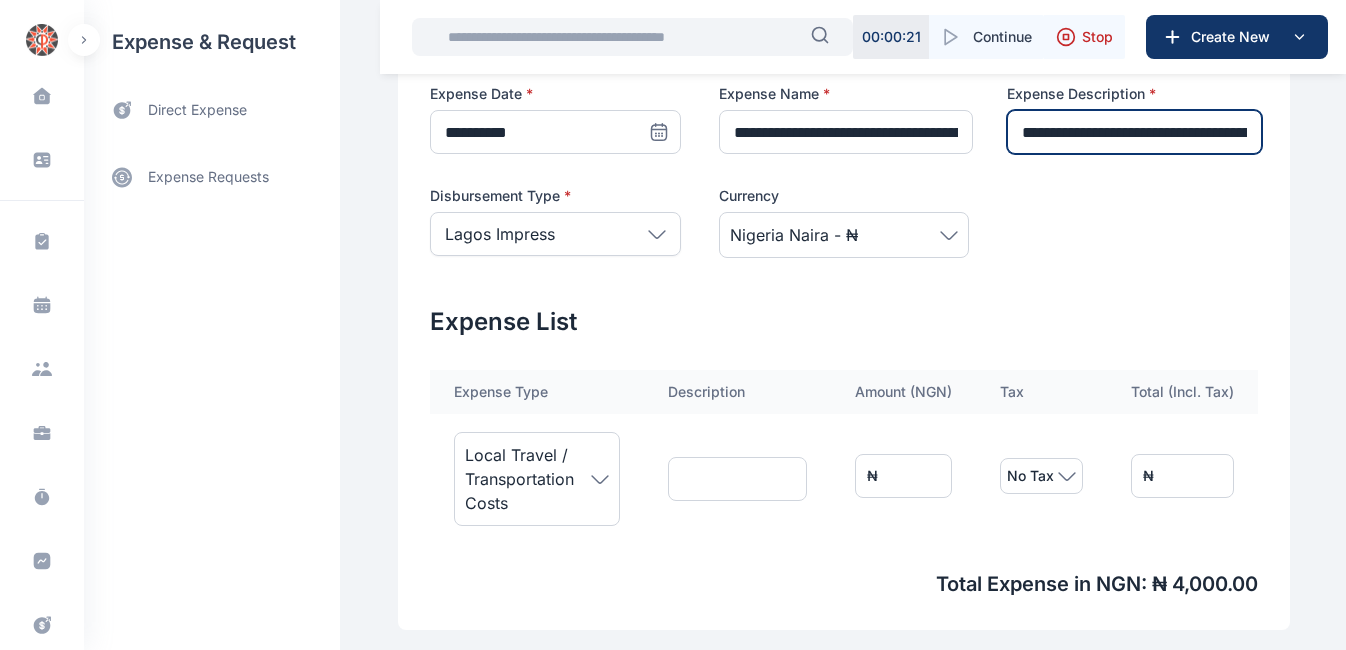 click on "**********" at bounding box center (1134, 132) 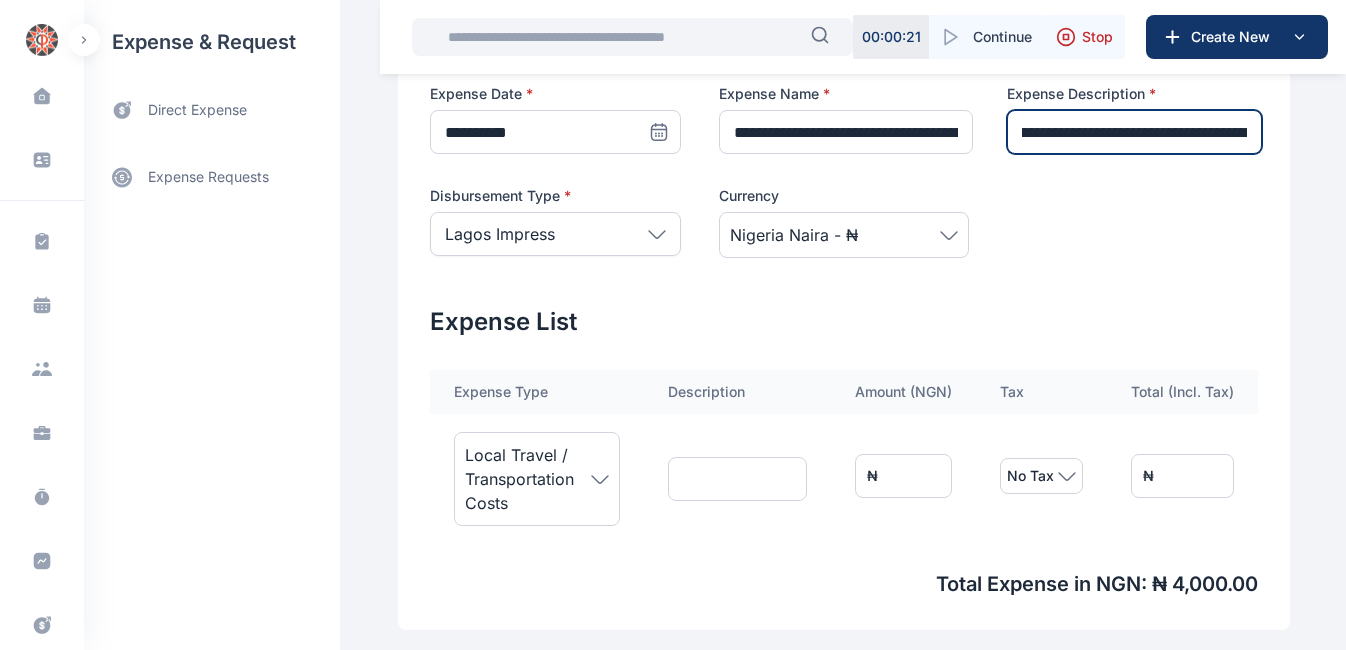 scroll, scrollTop: 0, scrollLeft: 0, axis: both 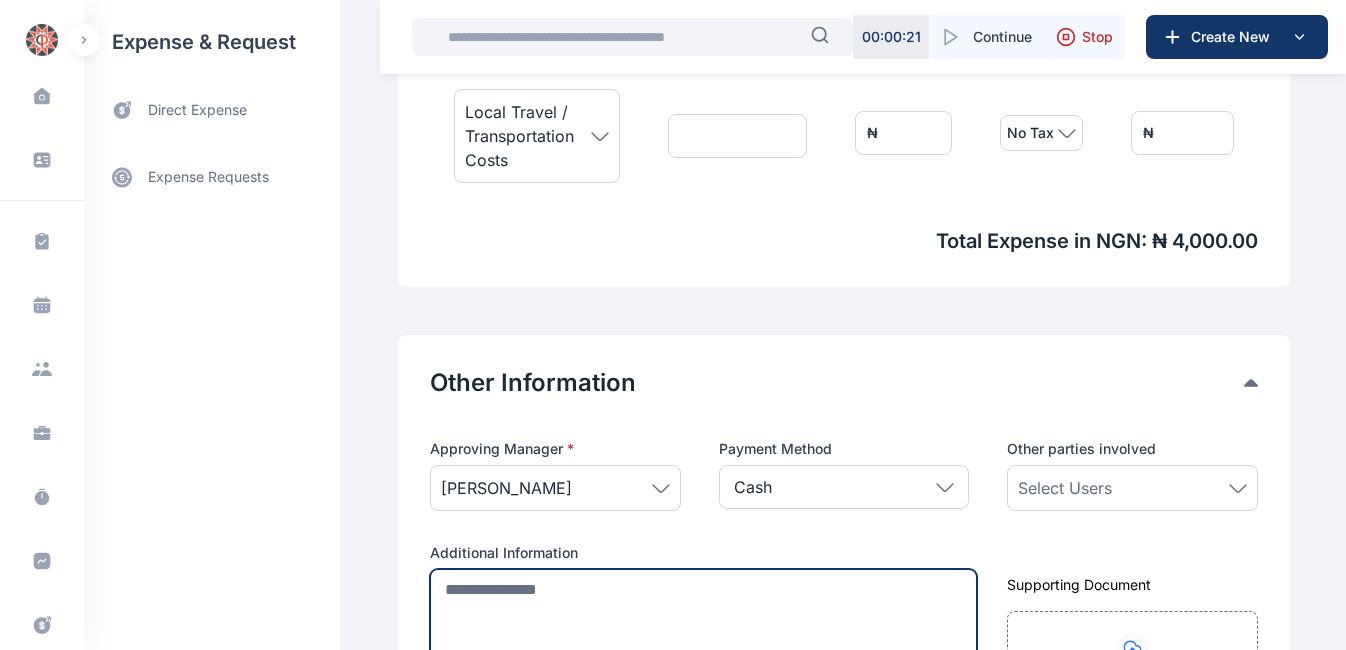 click at bounding box center [703, 626] 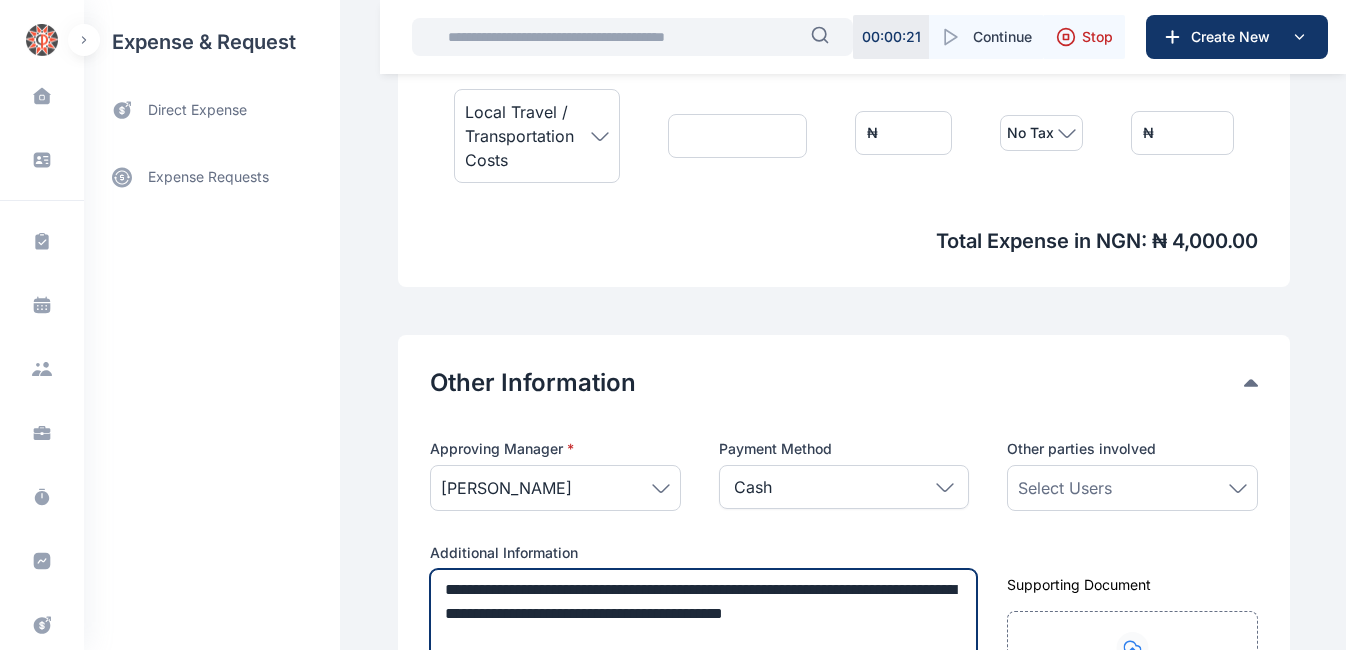 scroll, scrollTop: 847, scrollLeft: 0, axis: vertical 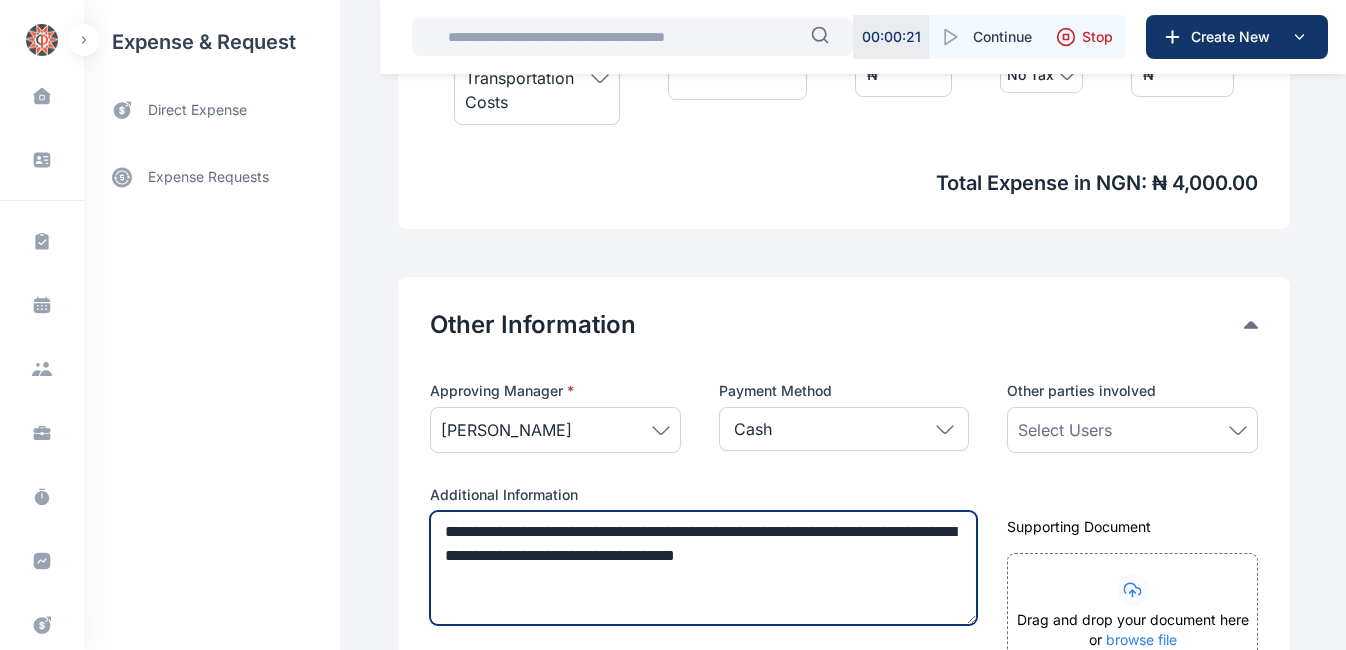 type on "**********" 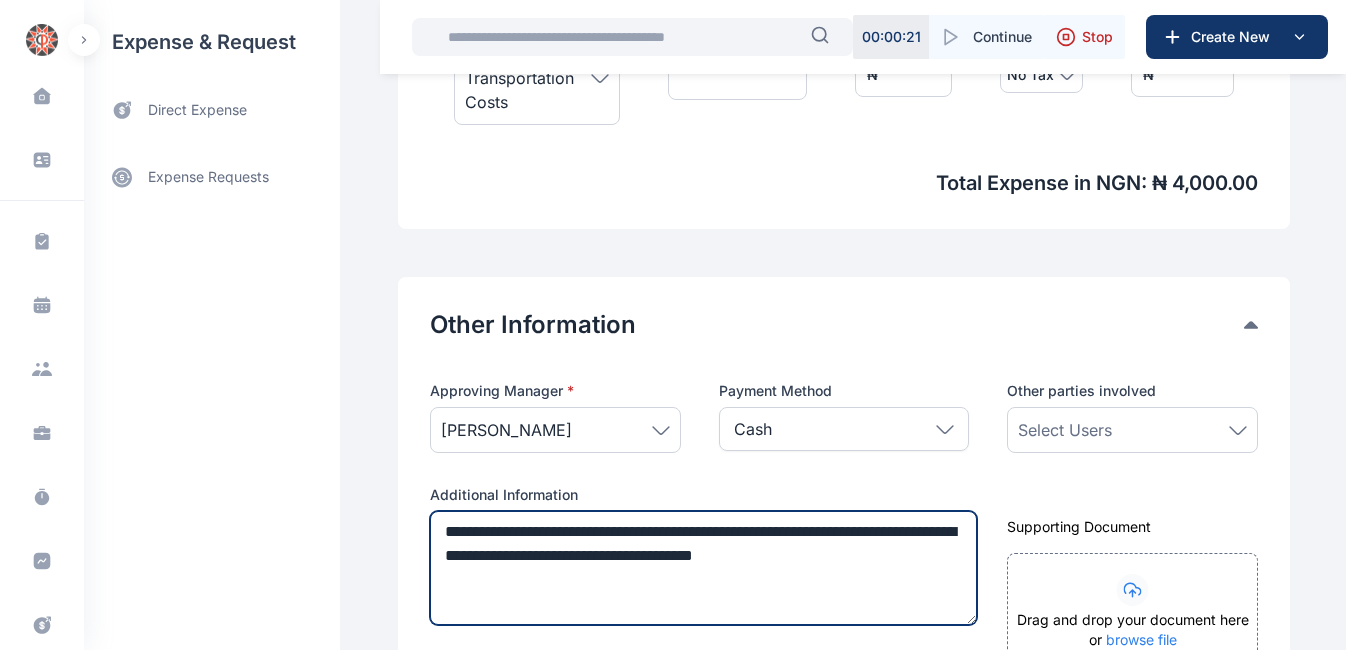 type 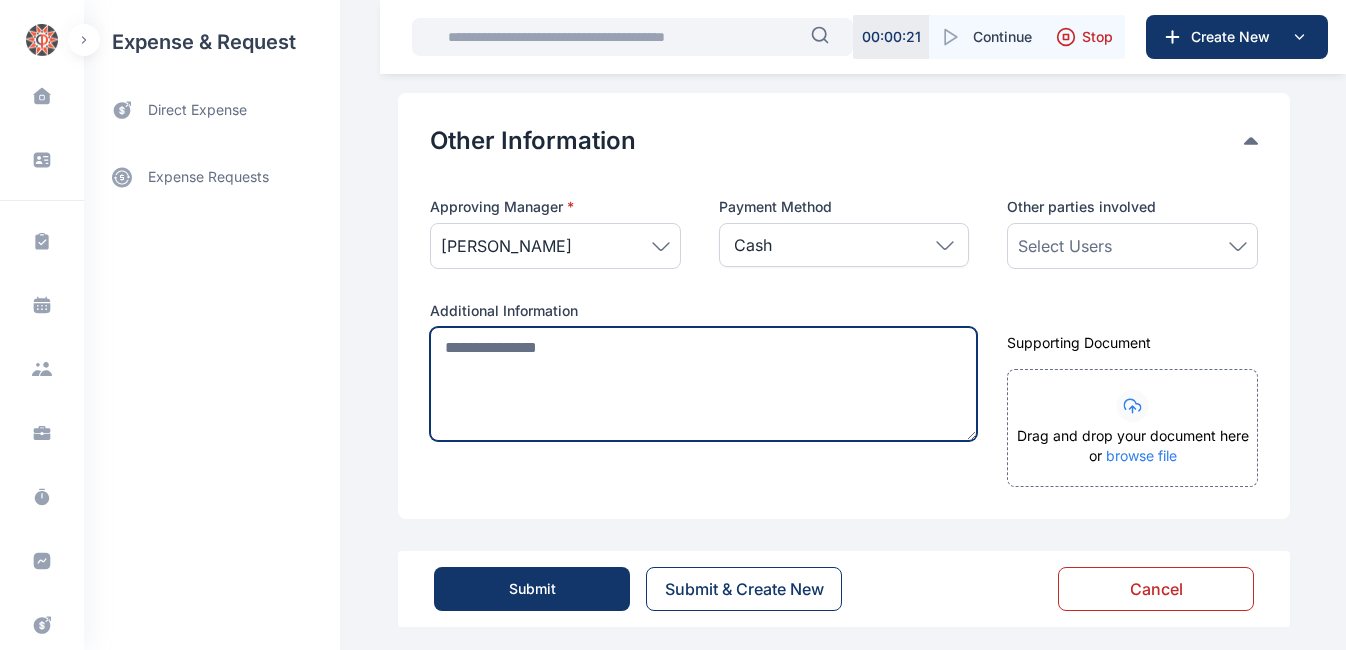 scroll, scrollTop: 1040, scrollLeft: 0, axis: vertical 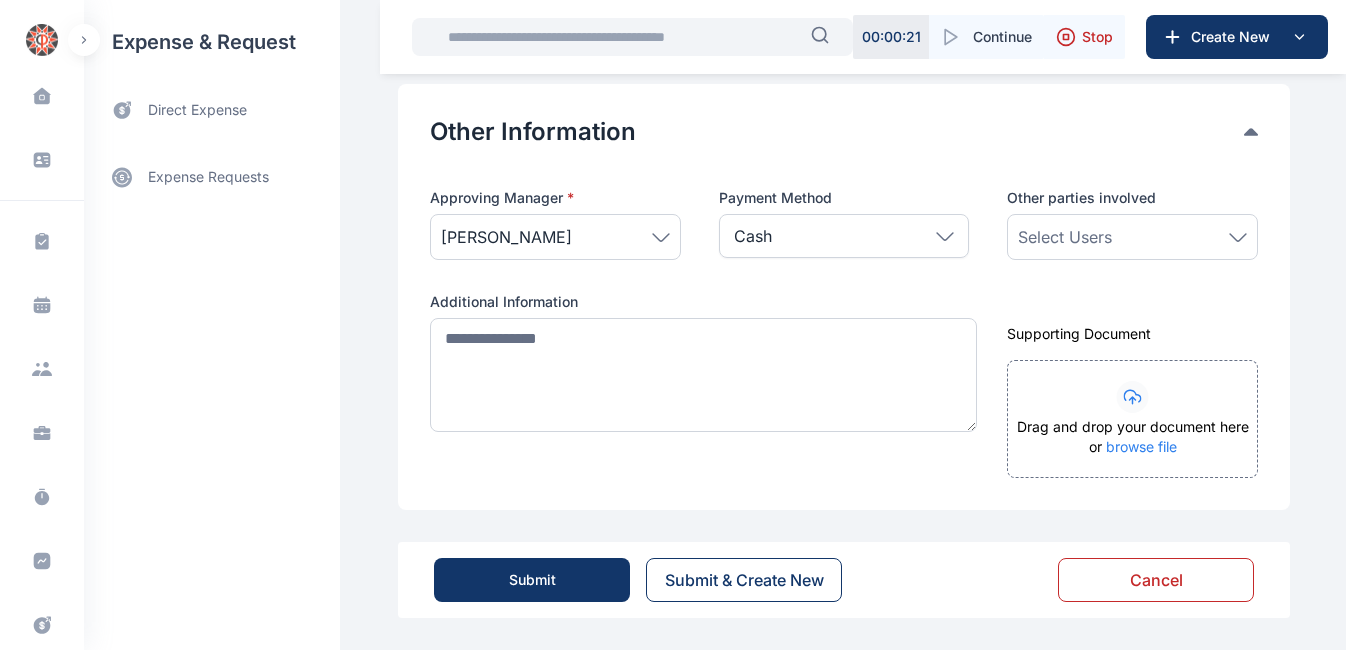 click on "Submit" at bounding box center [532, 580] 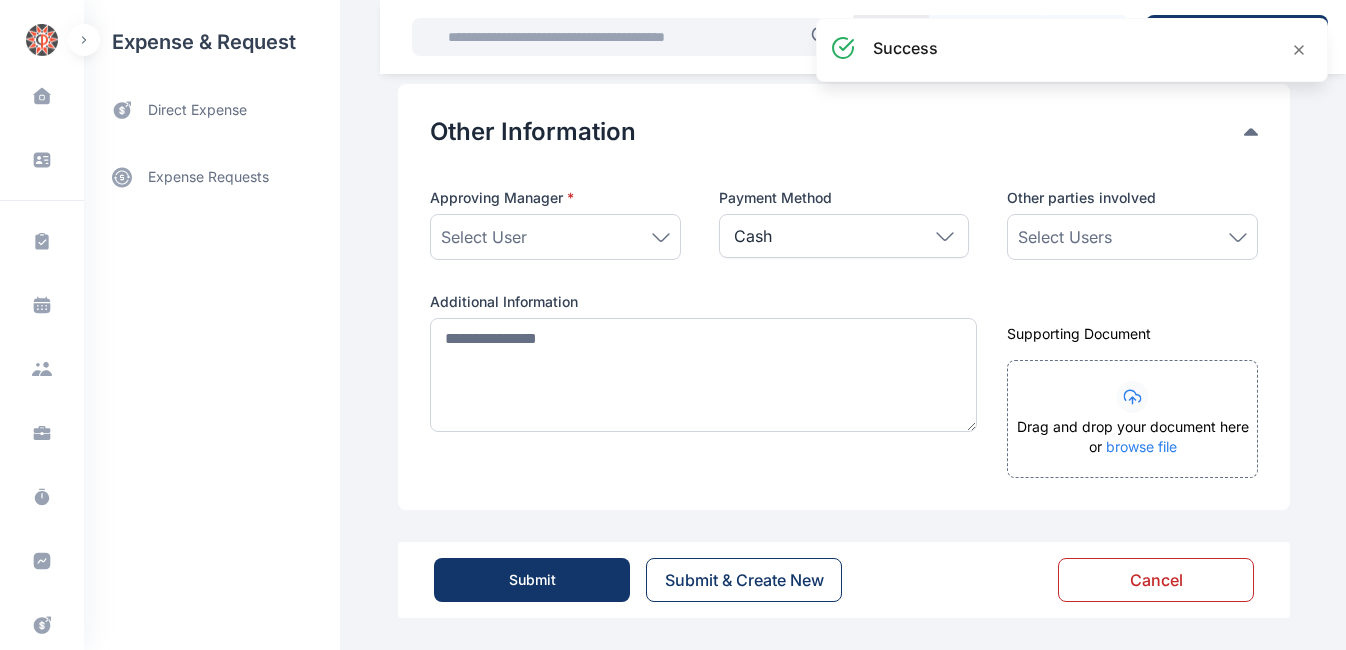 scroll, scrollTop: 0, scrollLeft: 0, axis: both 